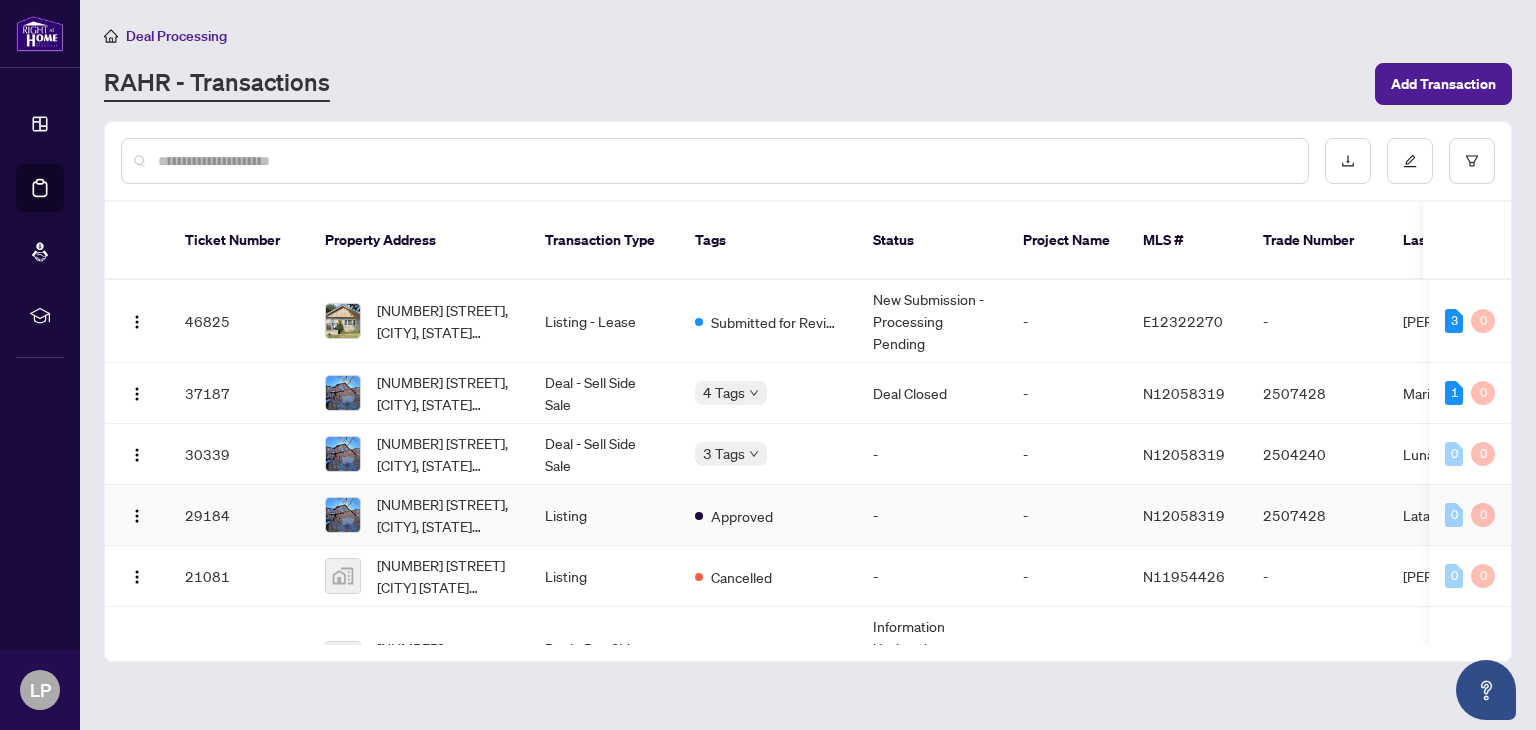 scroll, scrollTop: 0, scrollLeft: 0, axis: both 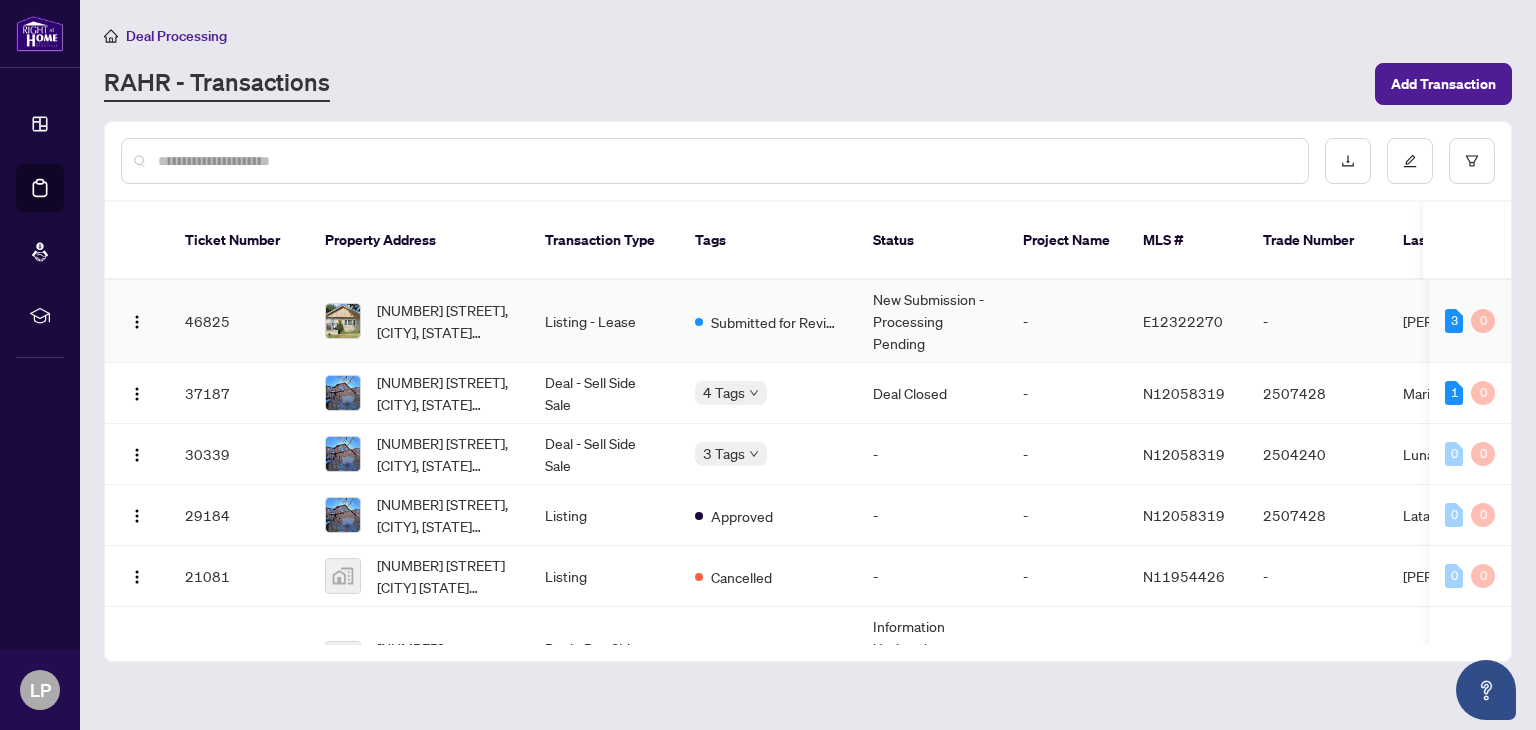 click on "[NUMBER] [STREET], [CITY], [STATE] [POSTAL_CODE], [COUNTRY]" at bounding box center [445, 321] 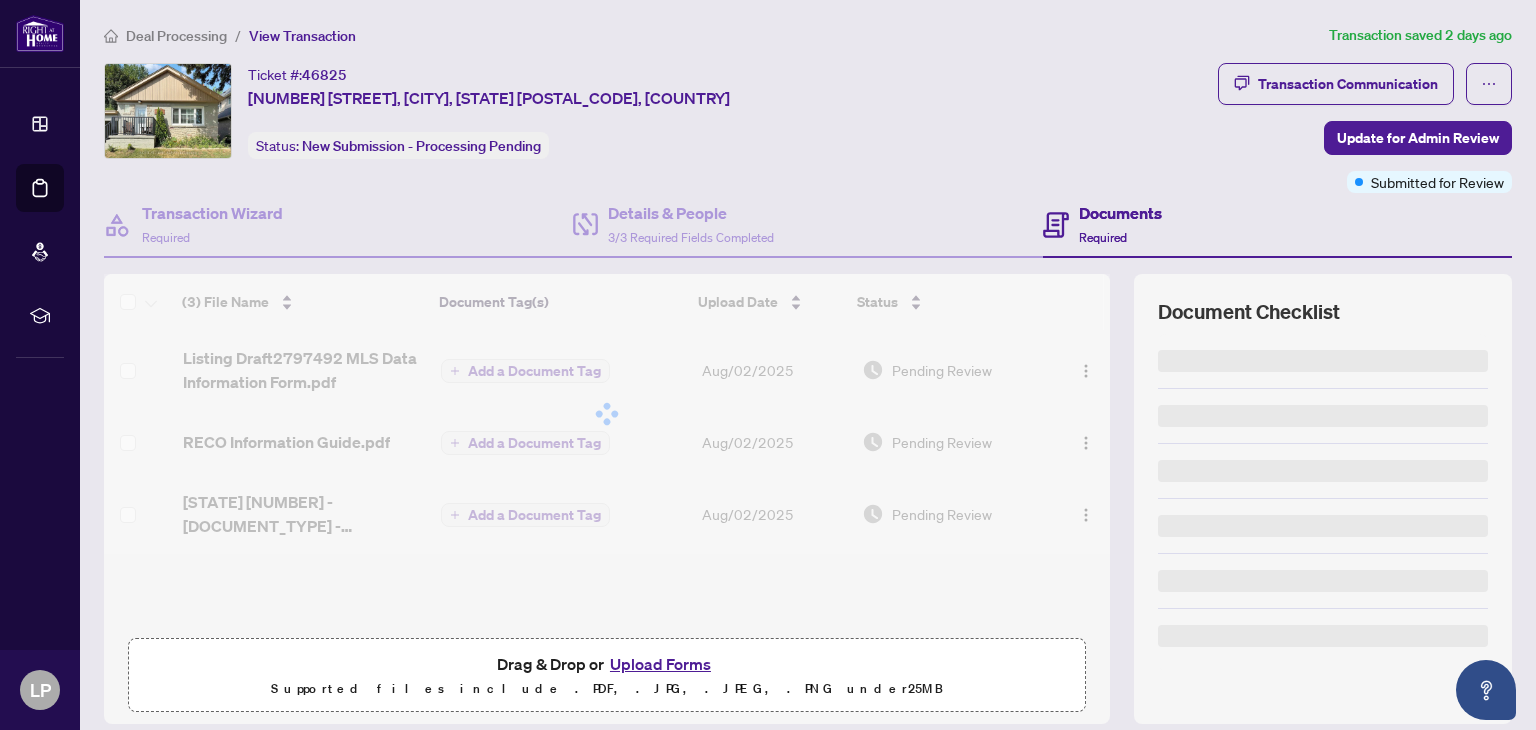 click on "Ticket #:  [NUMBER] [NUMBER] [STREET], [CITY], [STATE] [POSTAL_CODE], [COUNTRY] Status:   New Submission - Processing Pending" at bounding box center (657, 111) 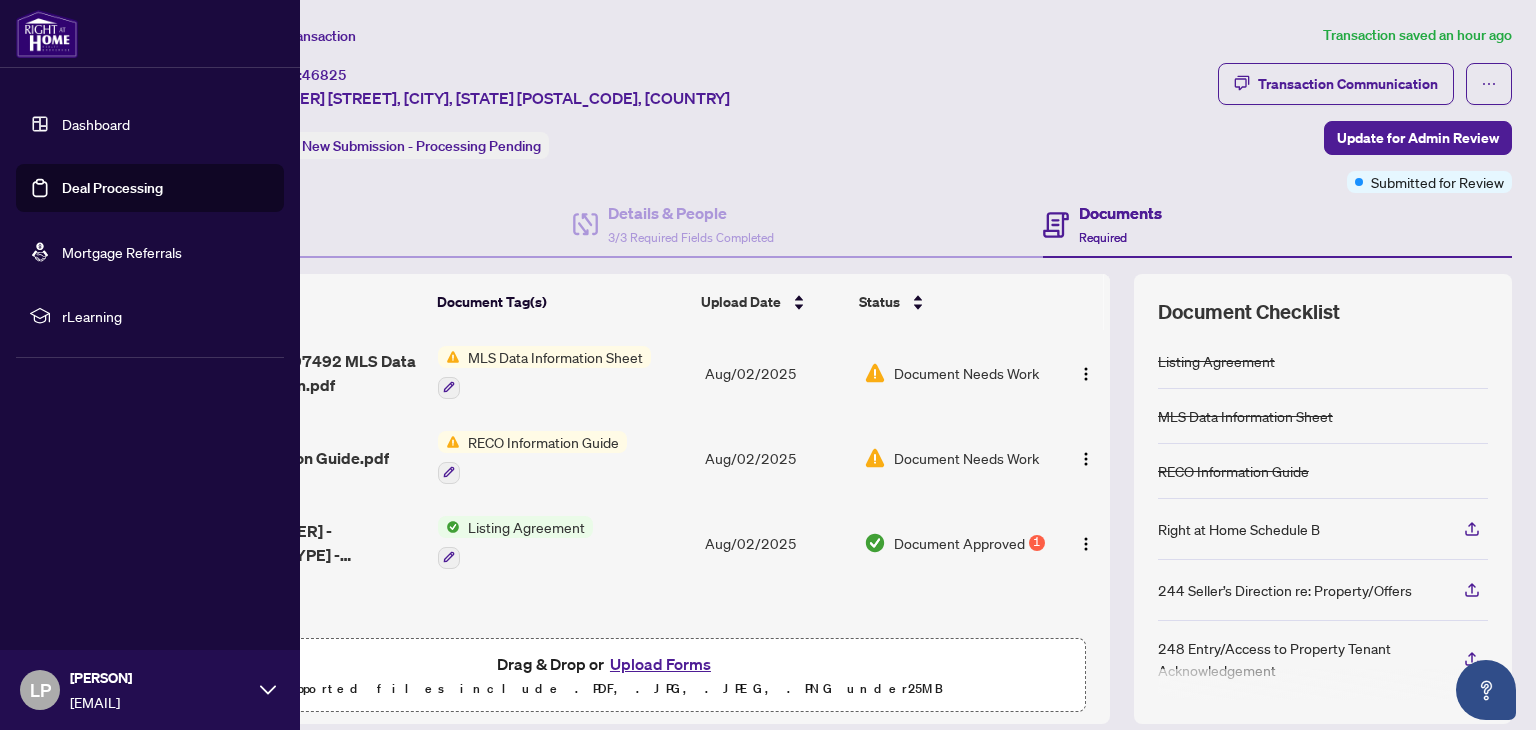 click on "Dashboard" at bounding box center (96, 124) 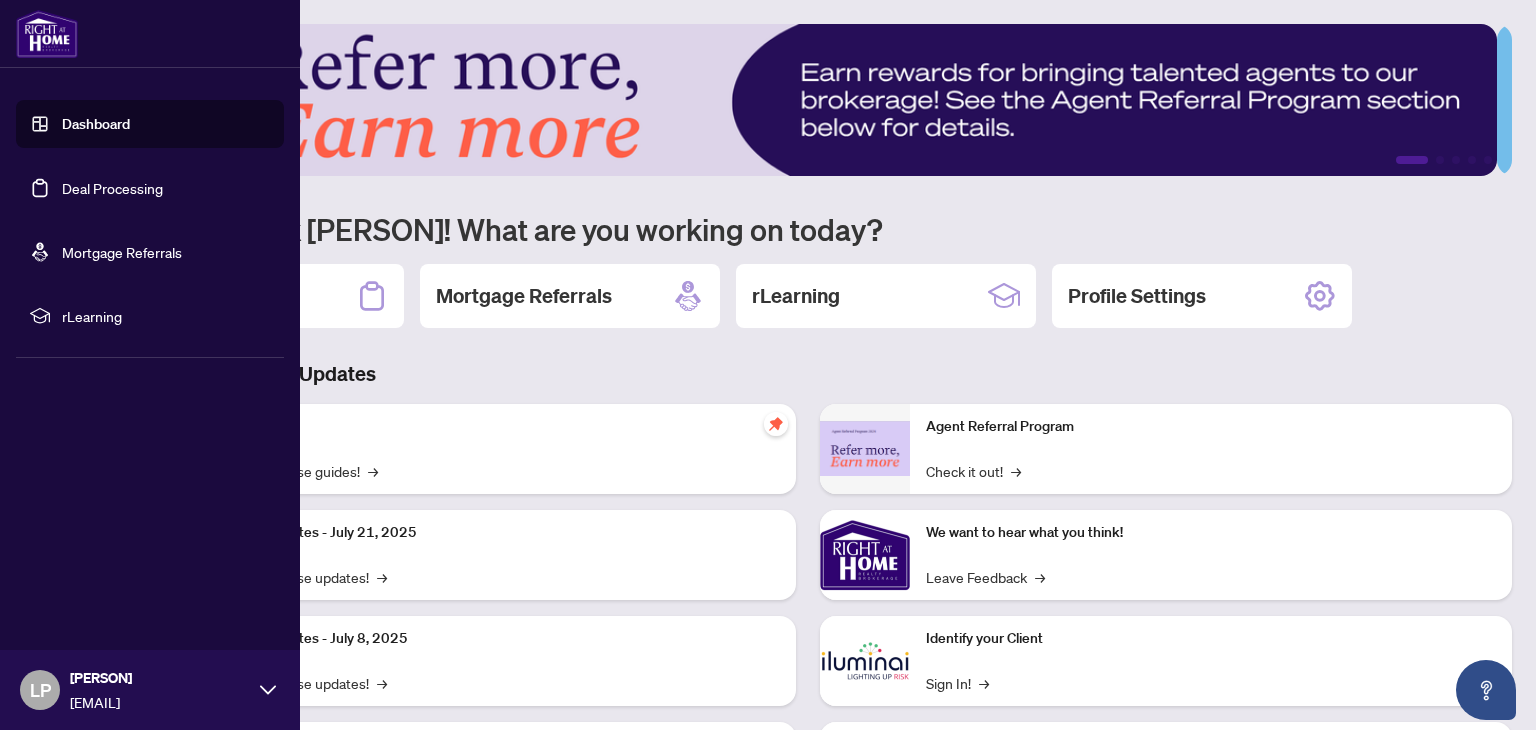 click on "Deal Processing" at bounding box center [112, 188] 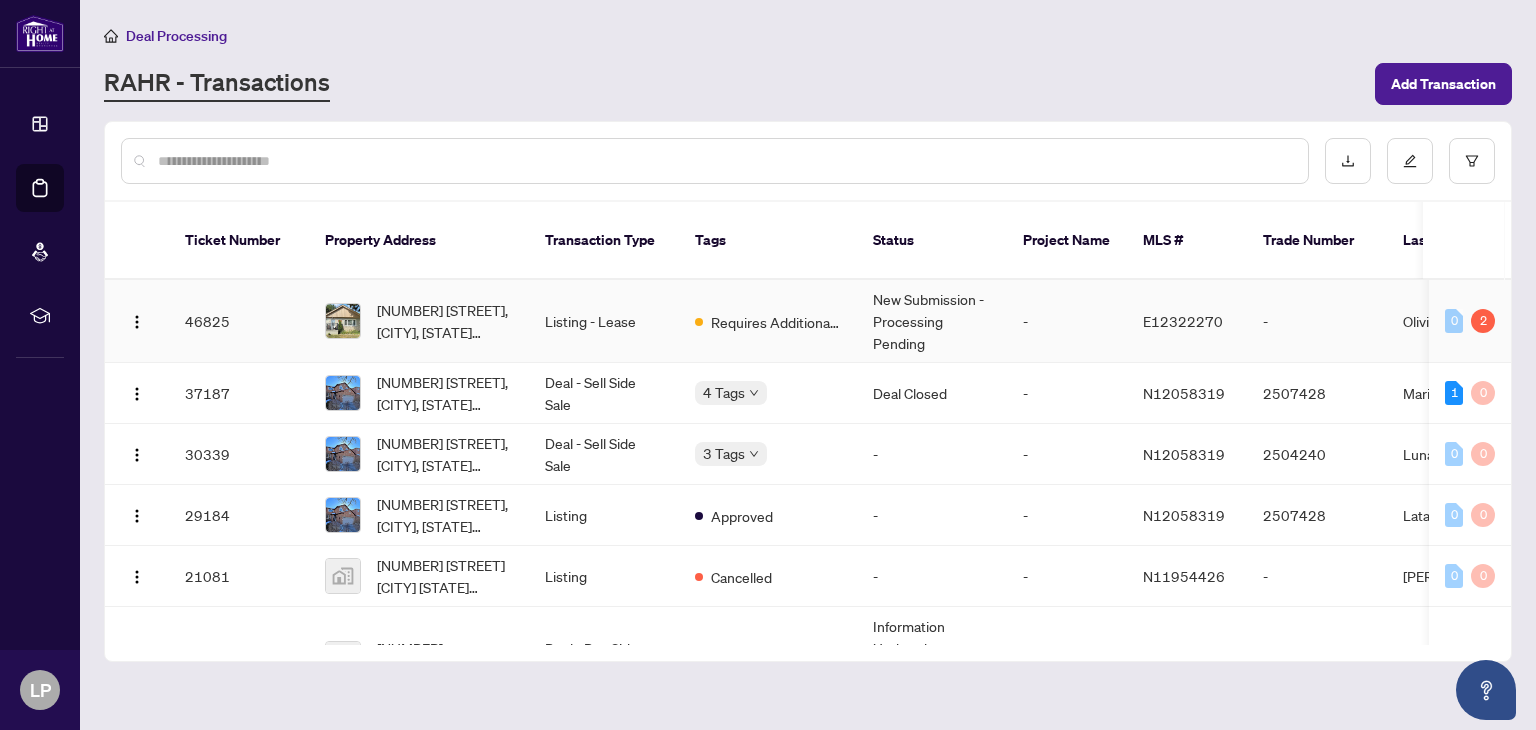 click on "-" at bounding box center (1067, 321) 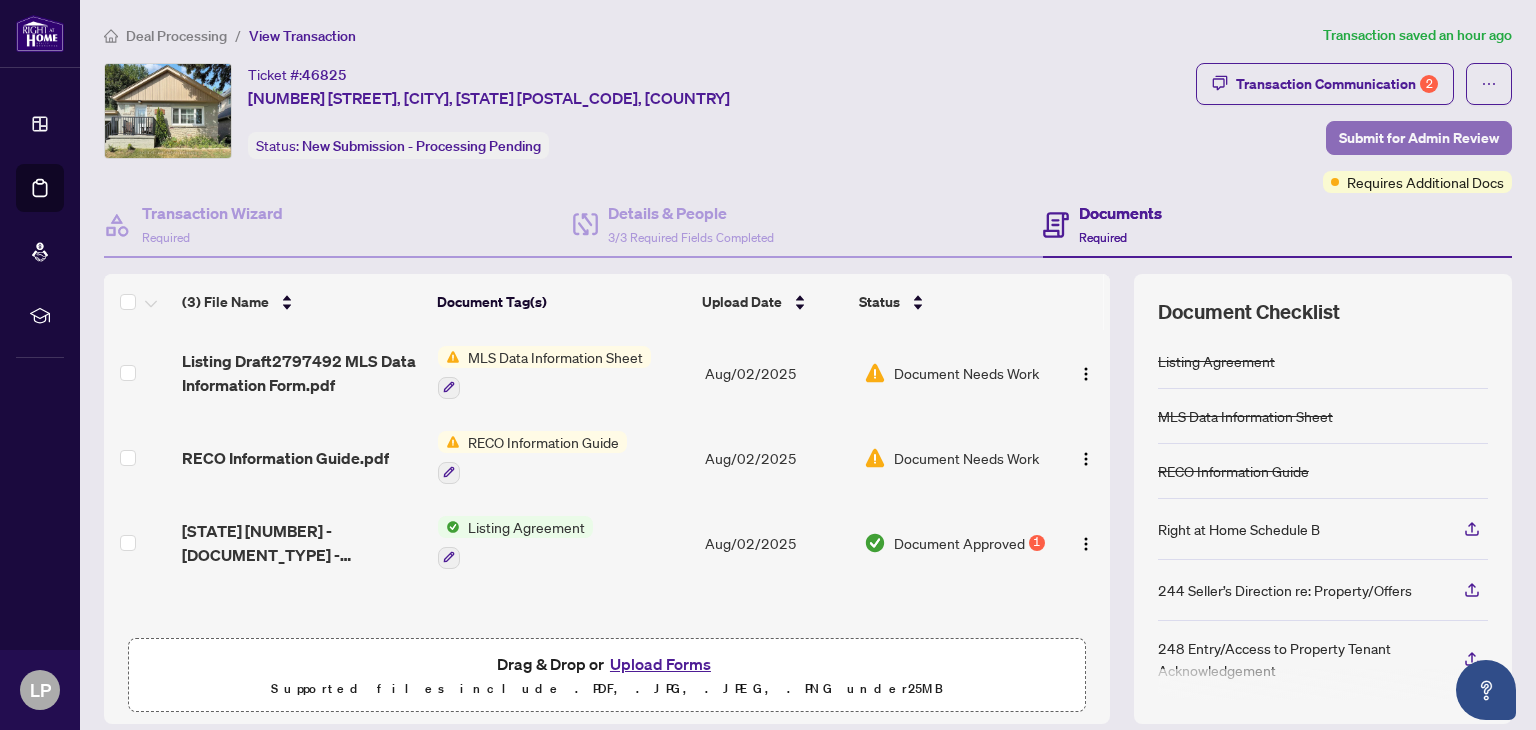 click on "Submit for Admin Review" at bounding box center (1419, 138) 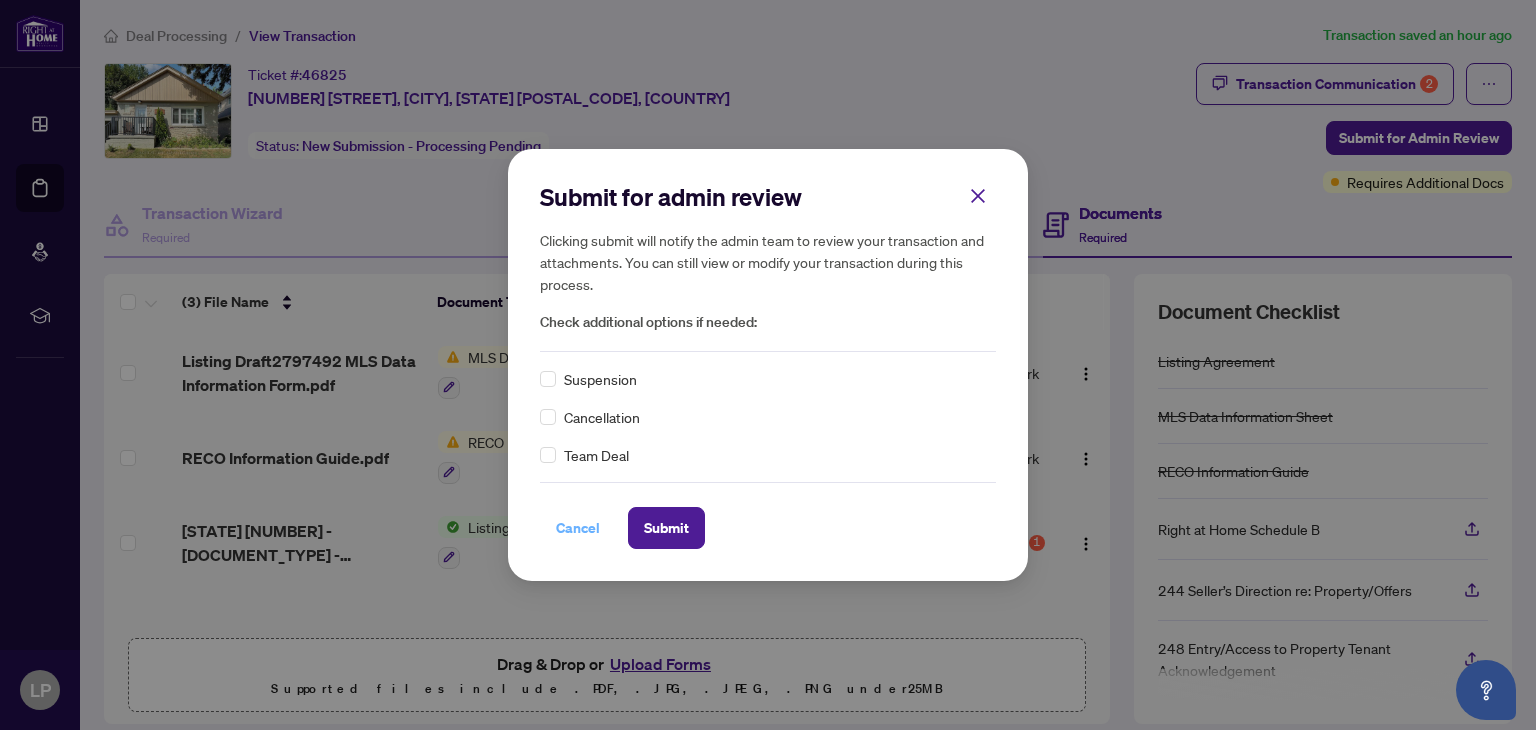 click on "Cancel" at bounding box center [578, 528] 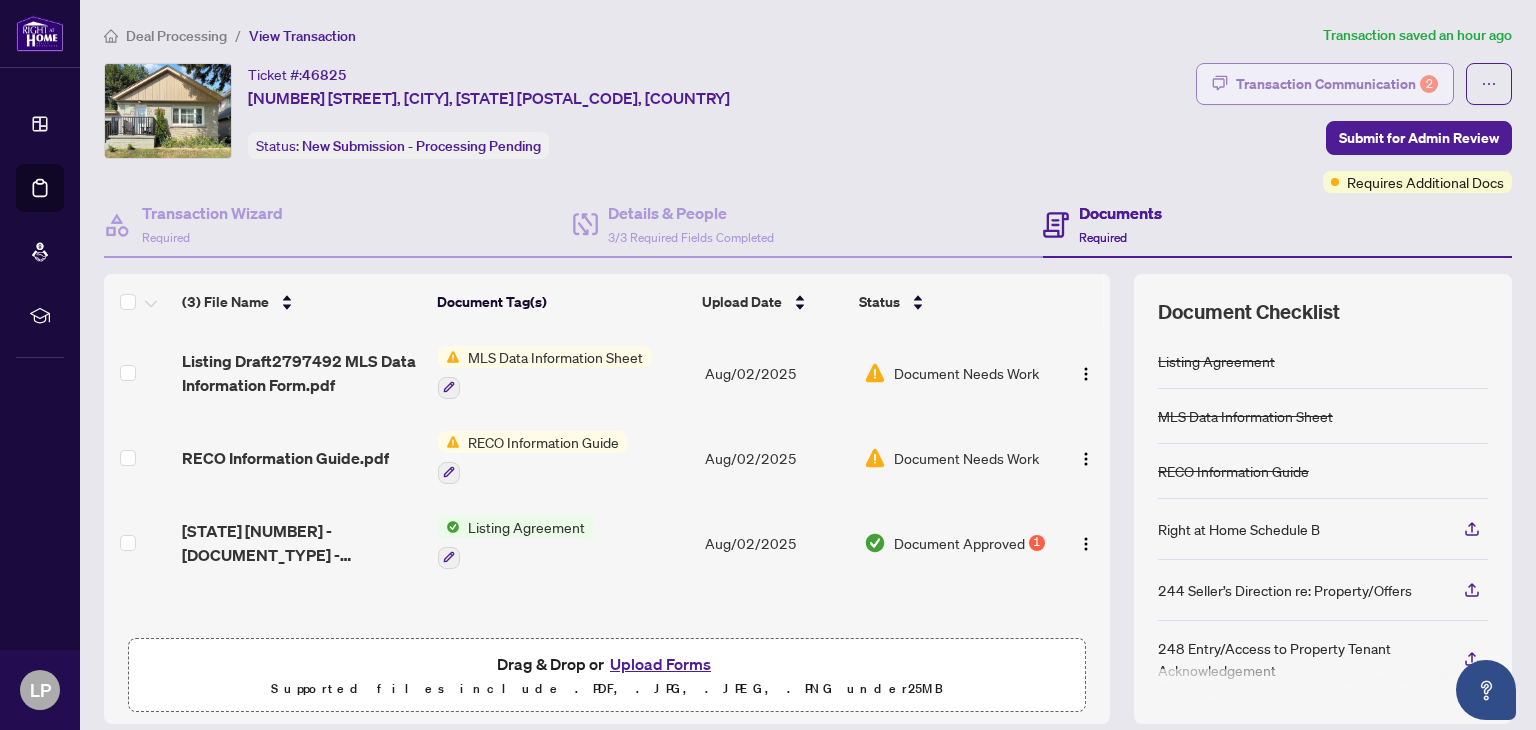 click on "Transaction Communication 2" at bounding box center [1337, 84] 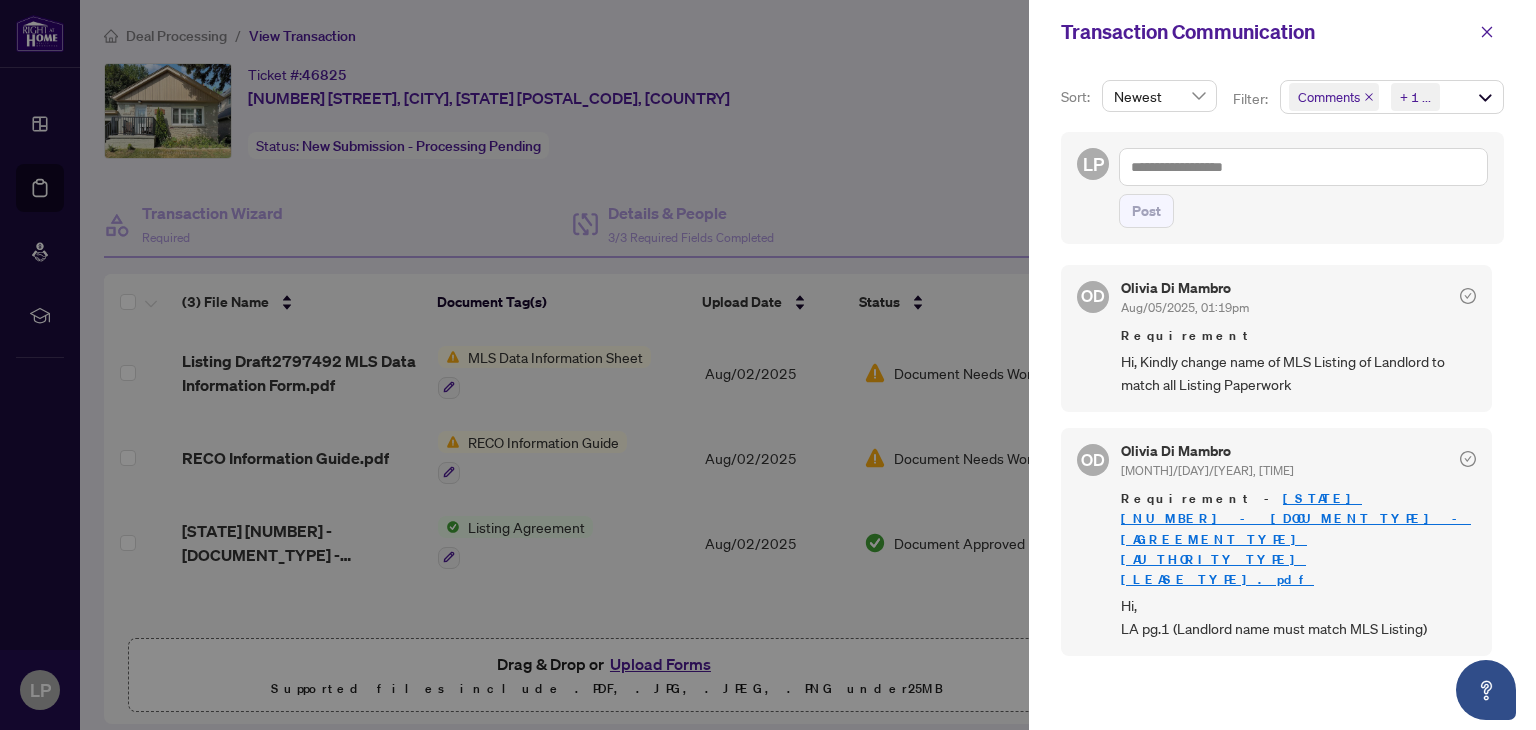 scroll, scrollTop: 0, scrollLeft: 0, axis: both 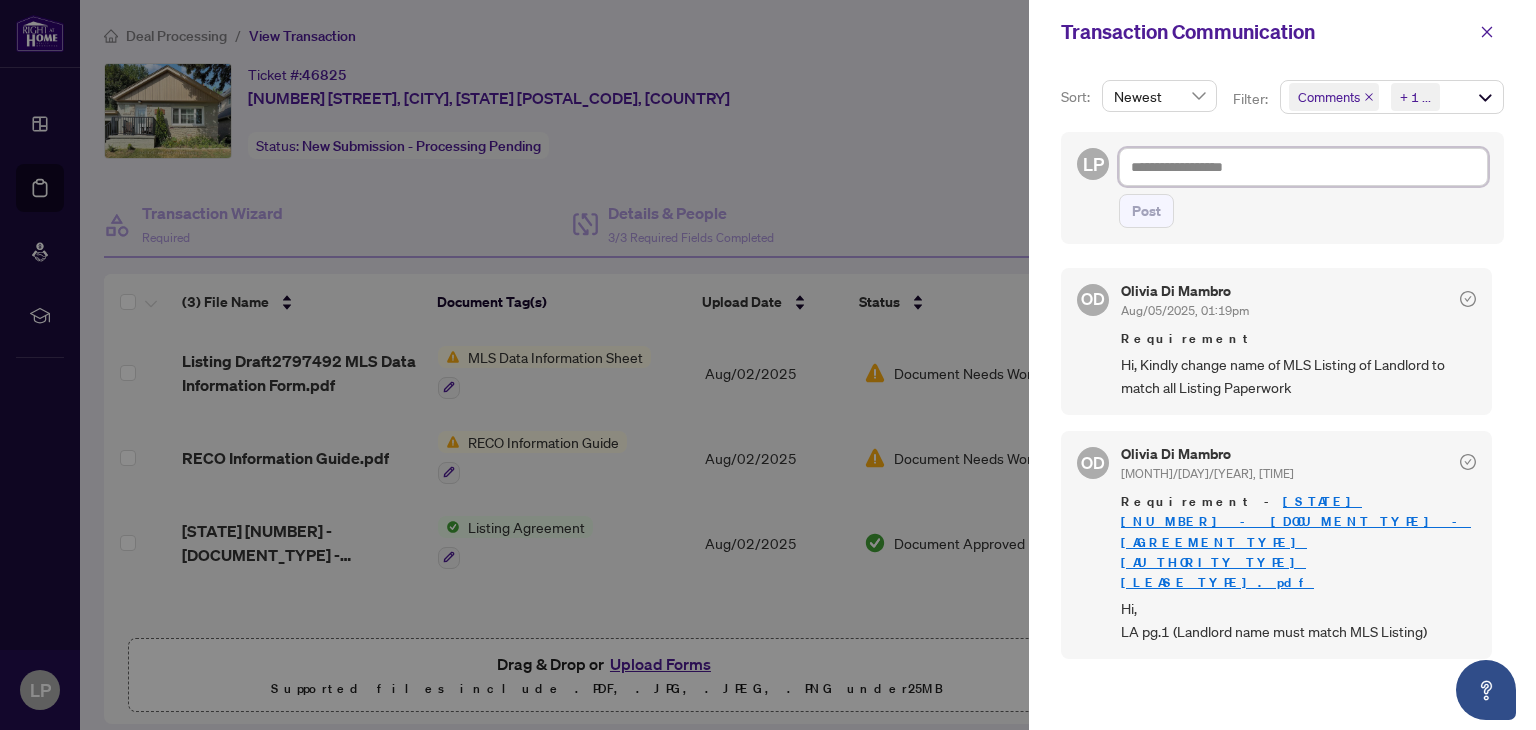 click at bounding box center (1303, 167) 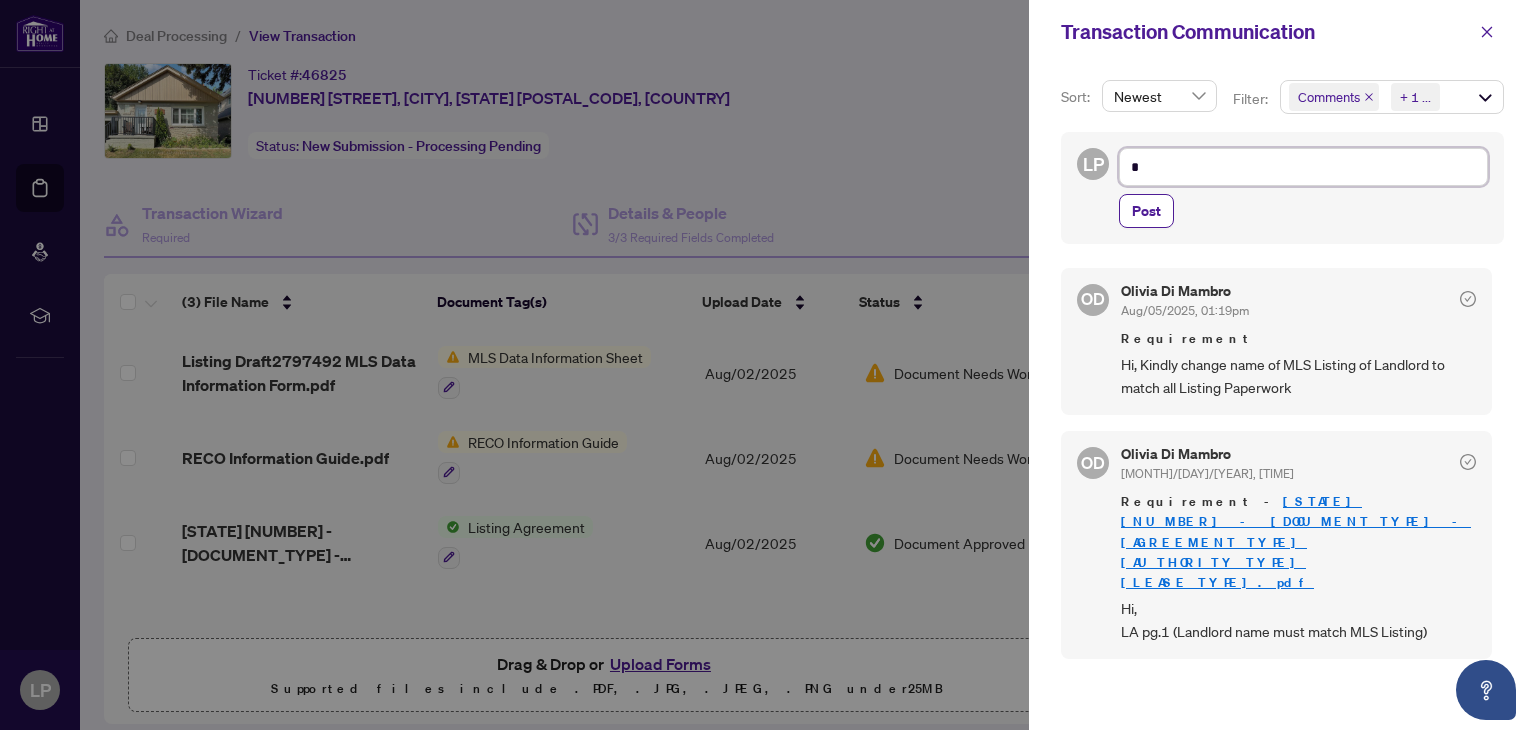 type on "**" 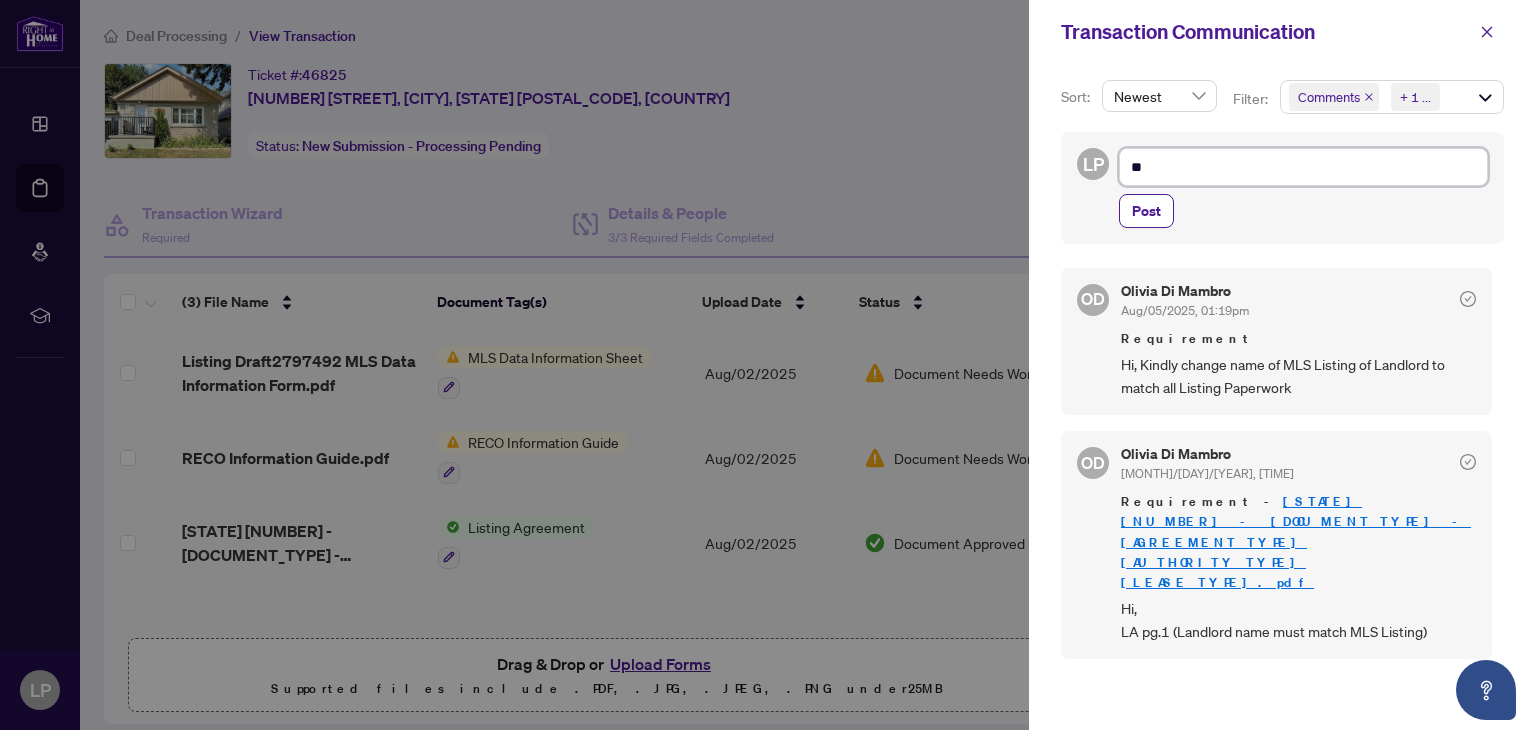 type on "**" 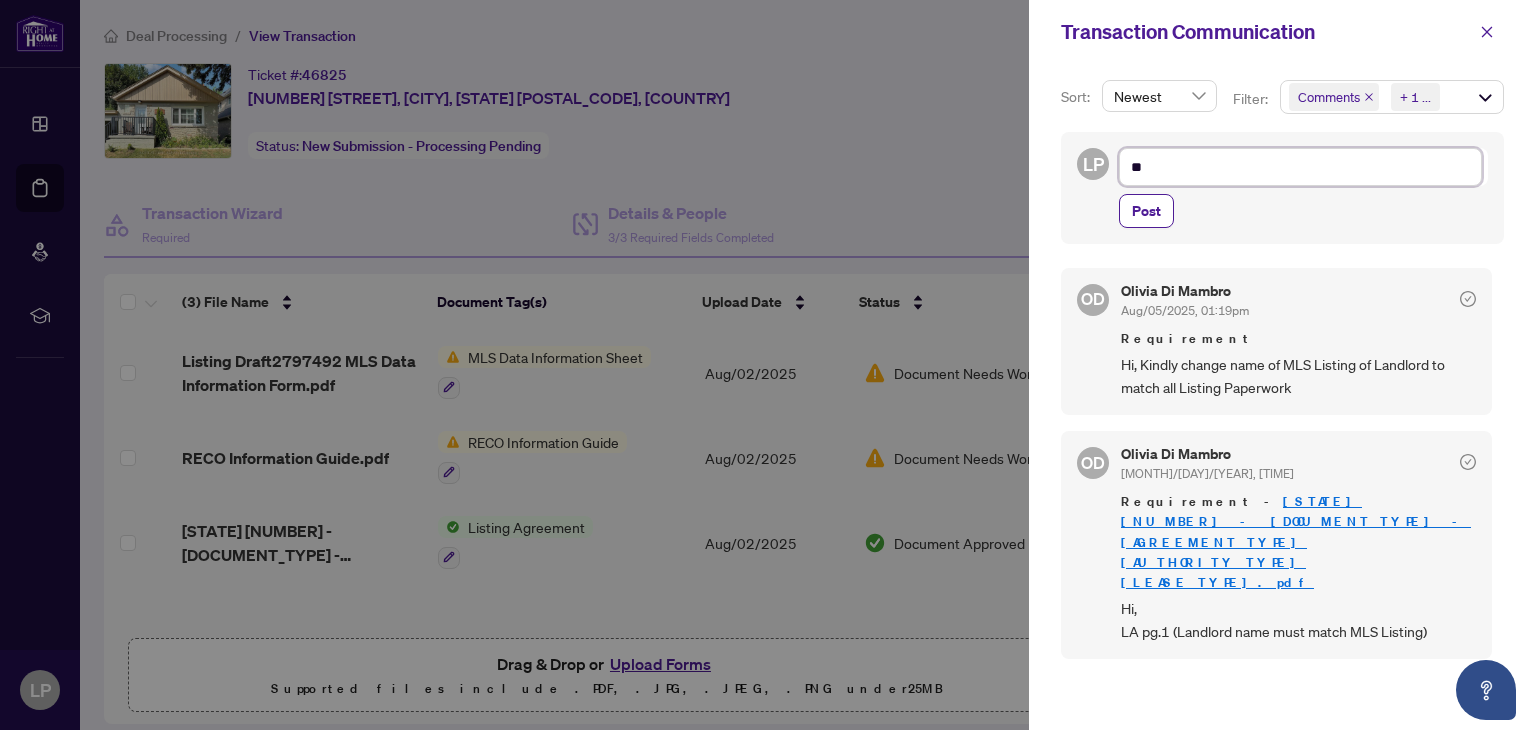 type on "***" 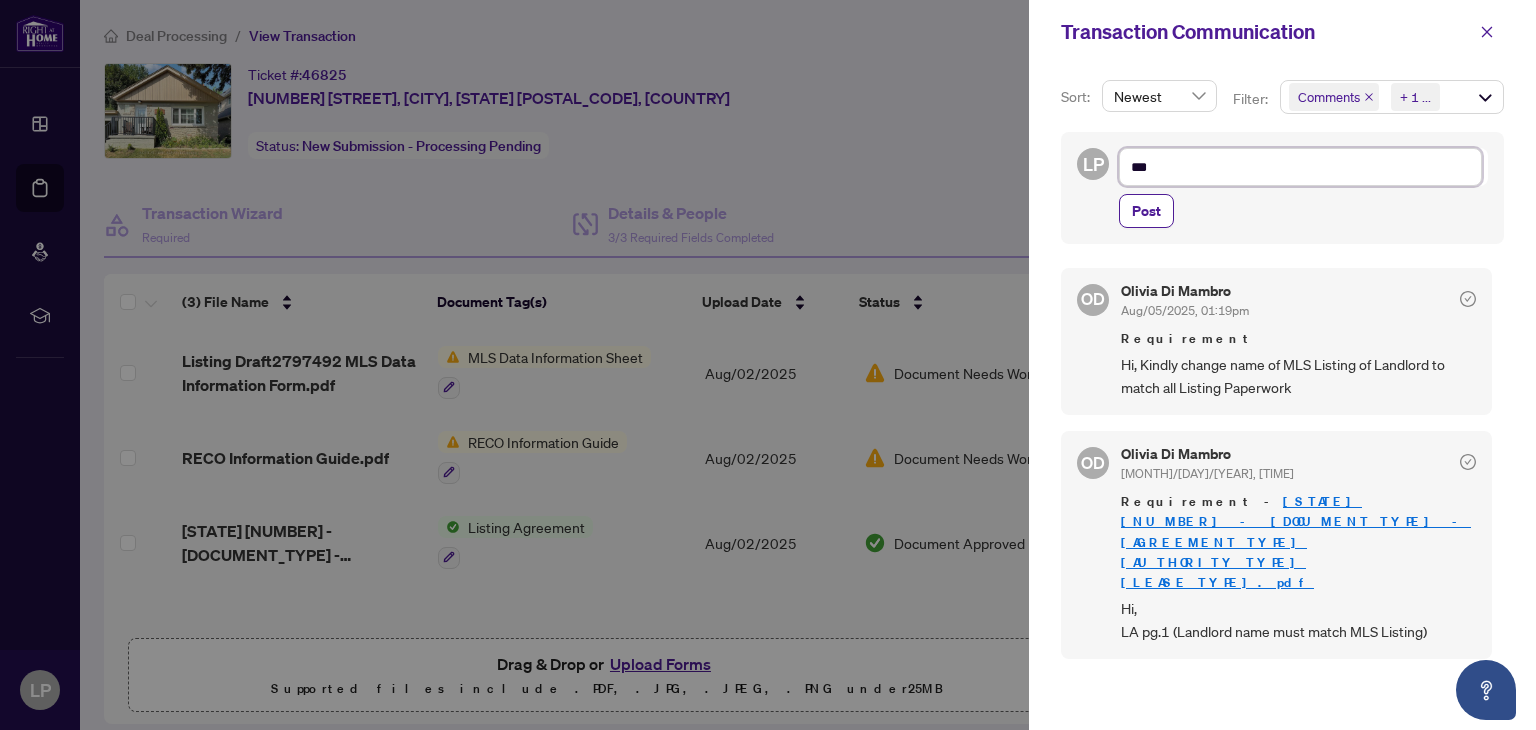 type on "****" 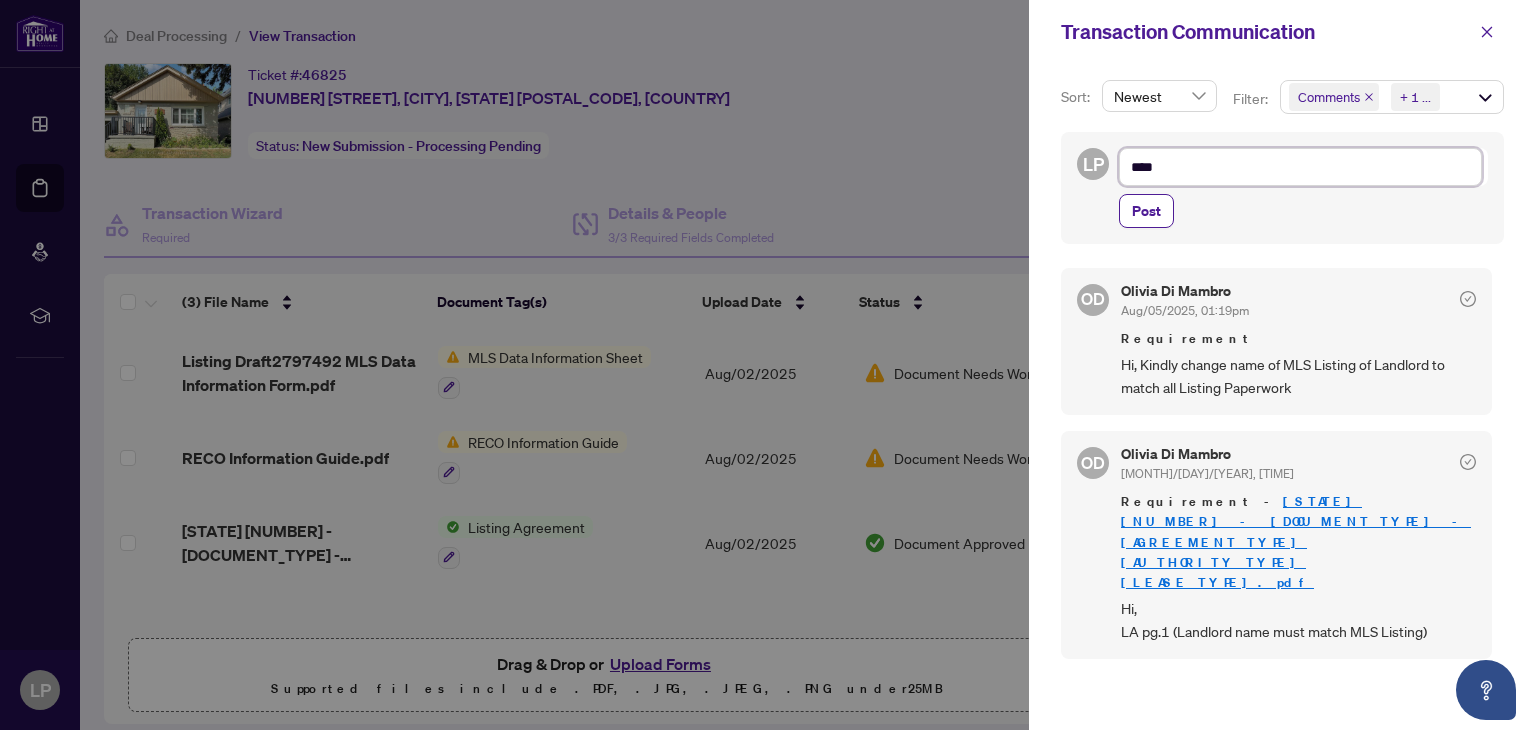 type on "*****" 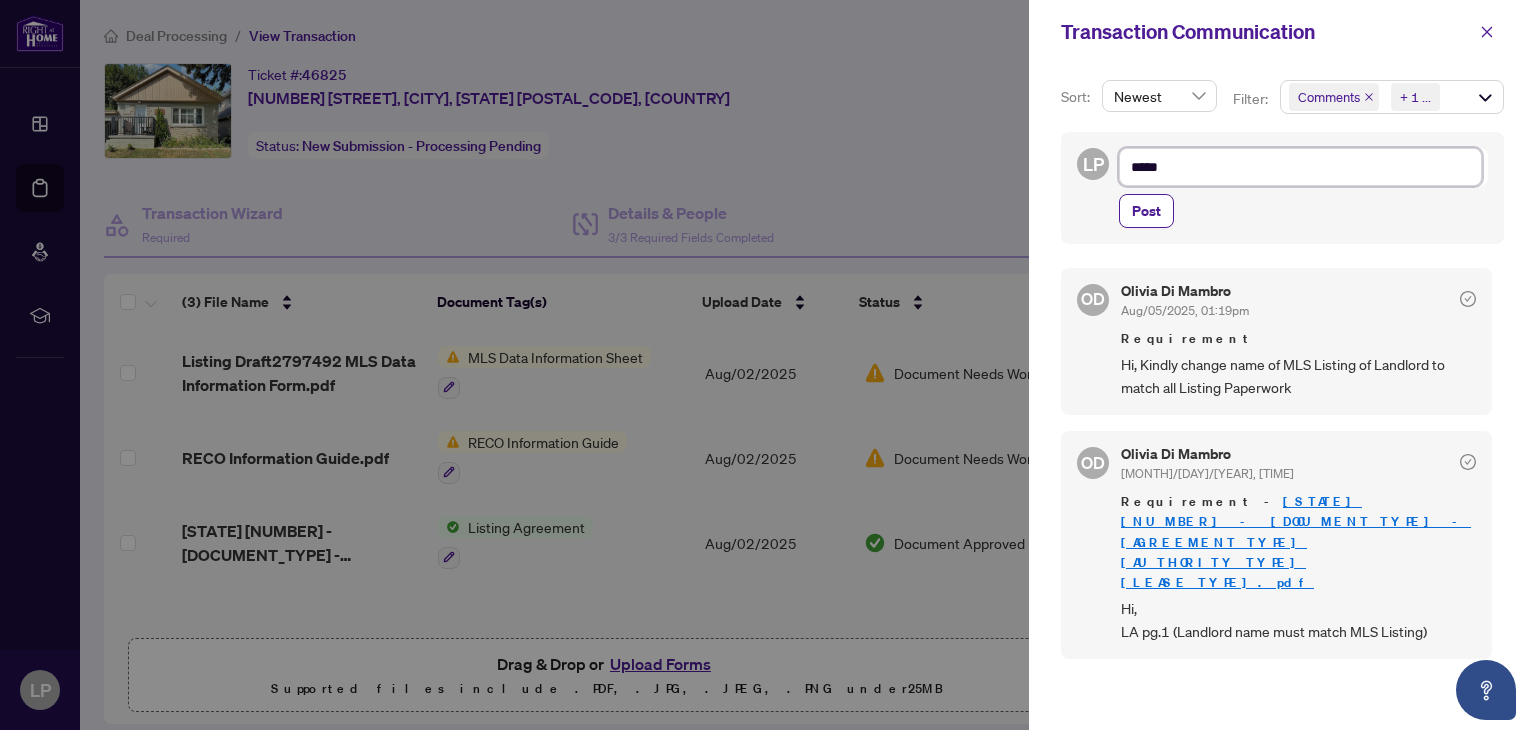 type on "*****" 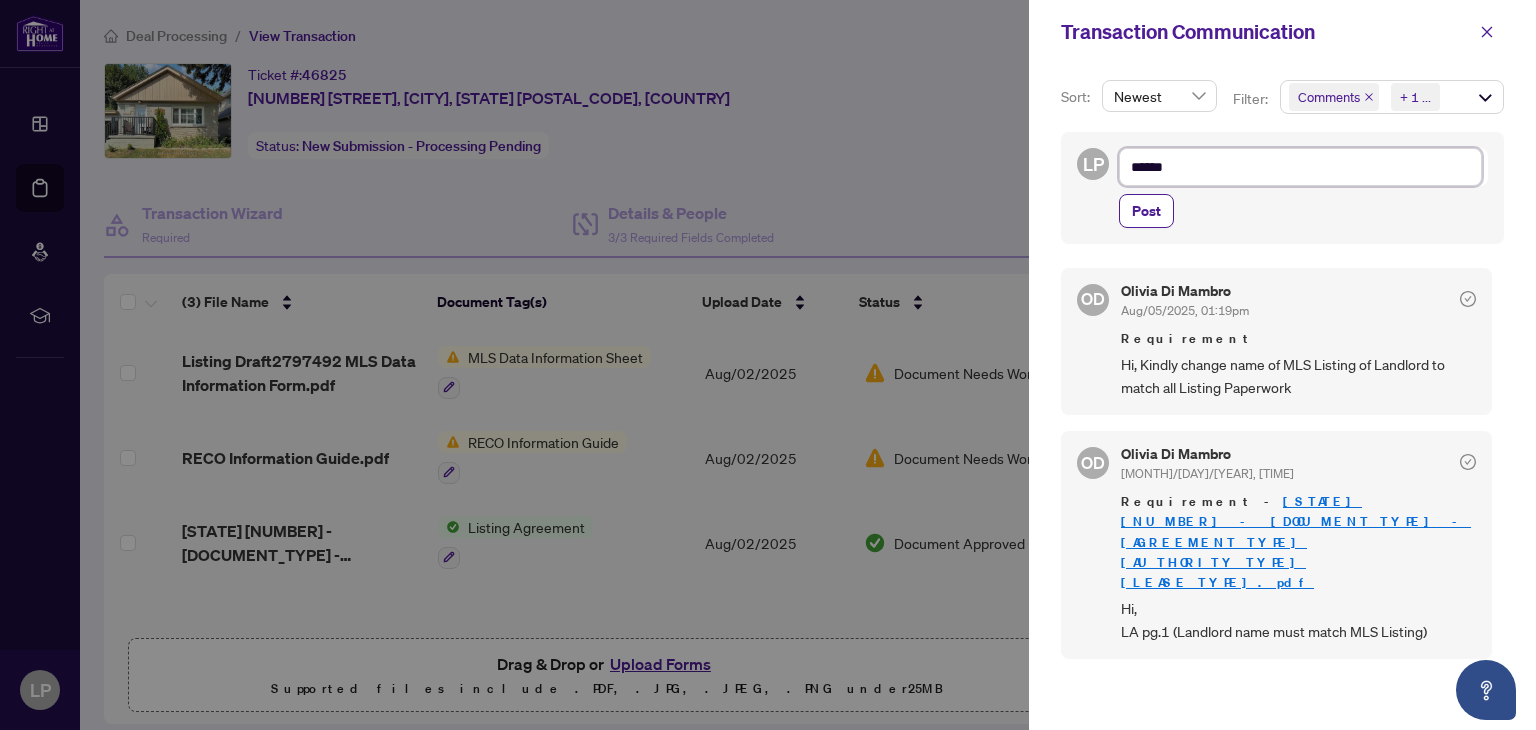 type on "*******" 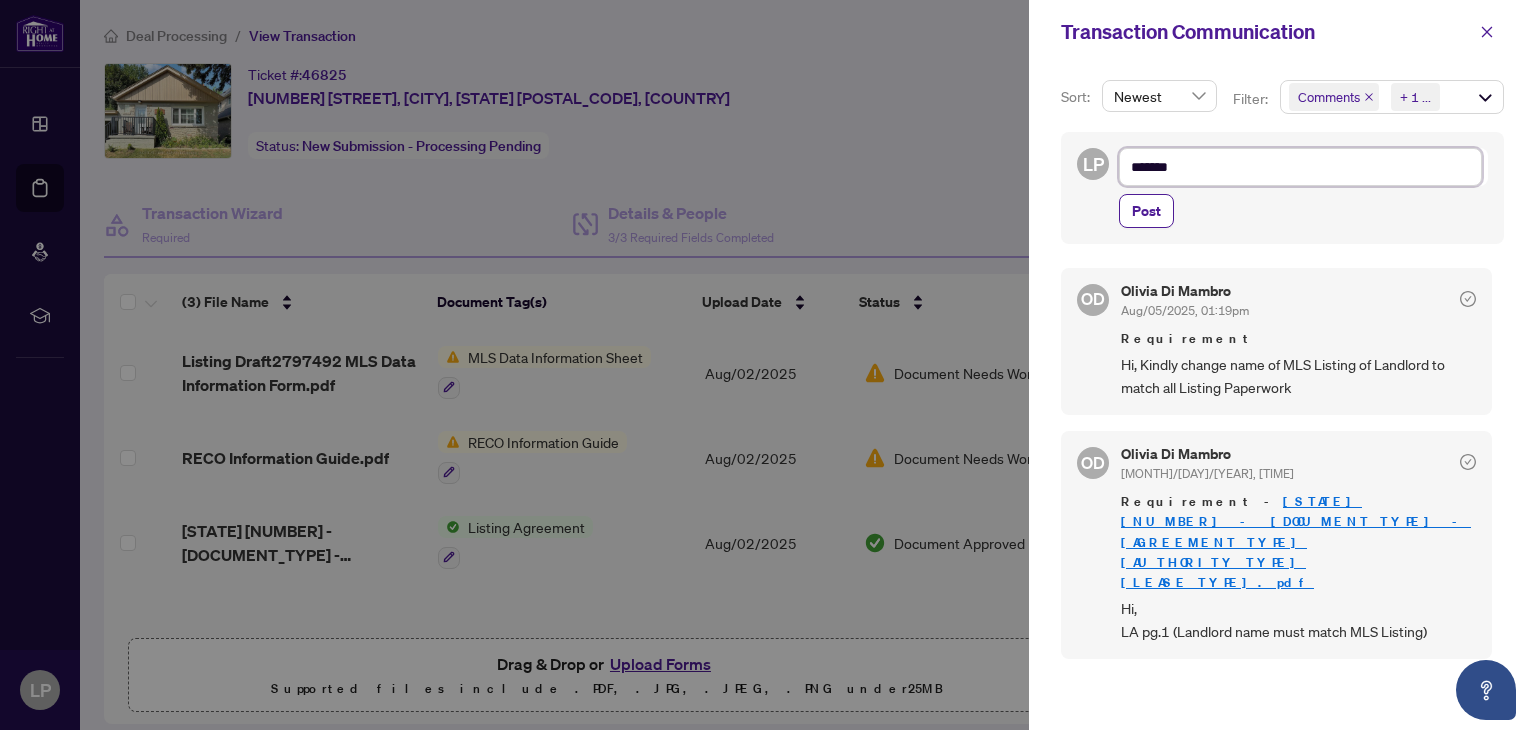 type on "********" 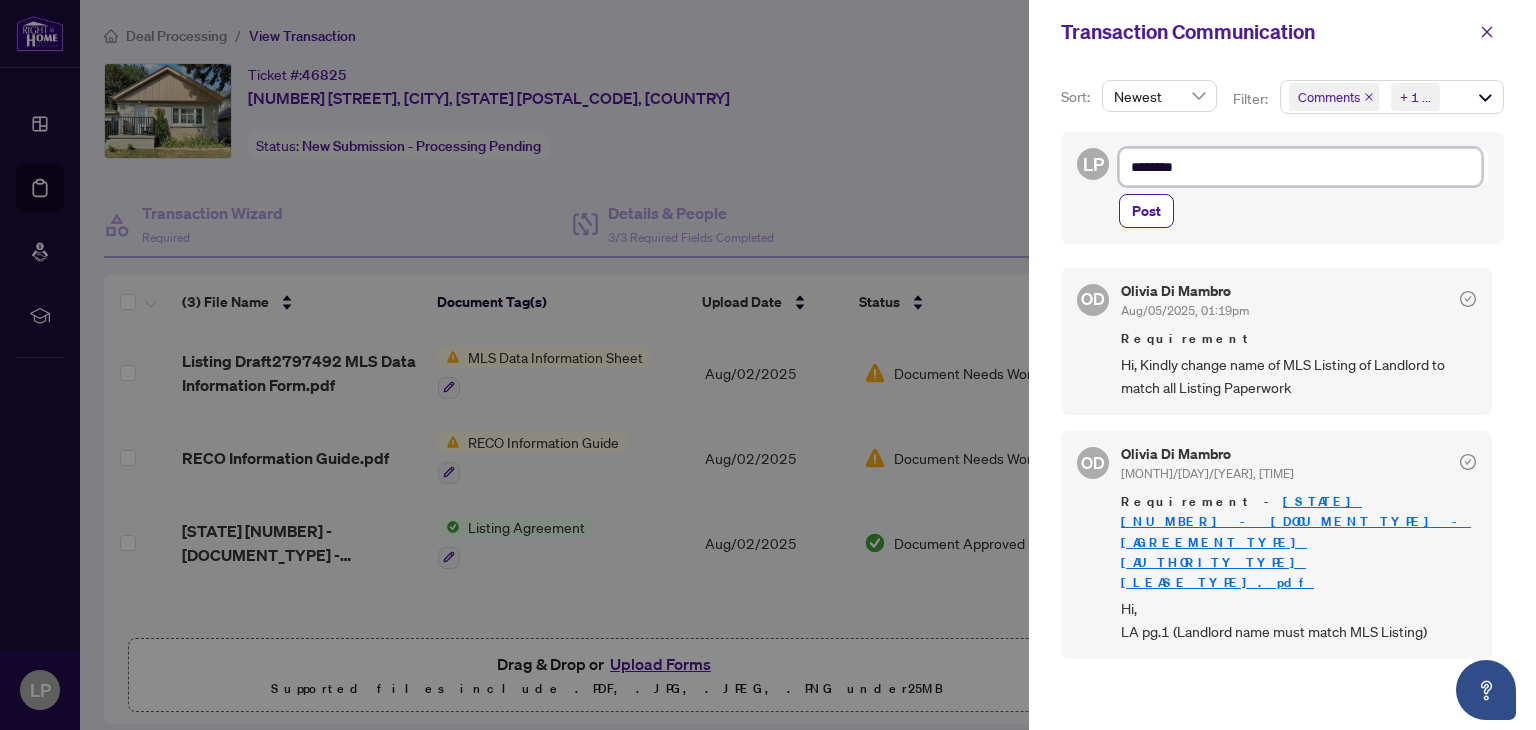 type on "*********" 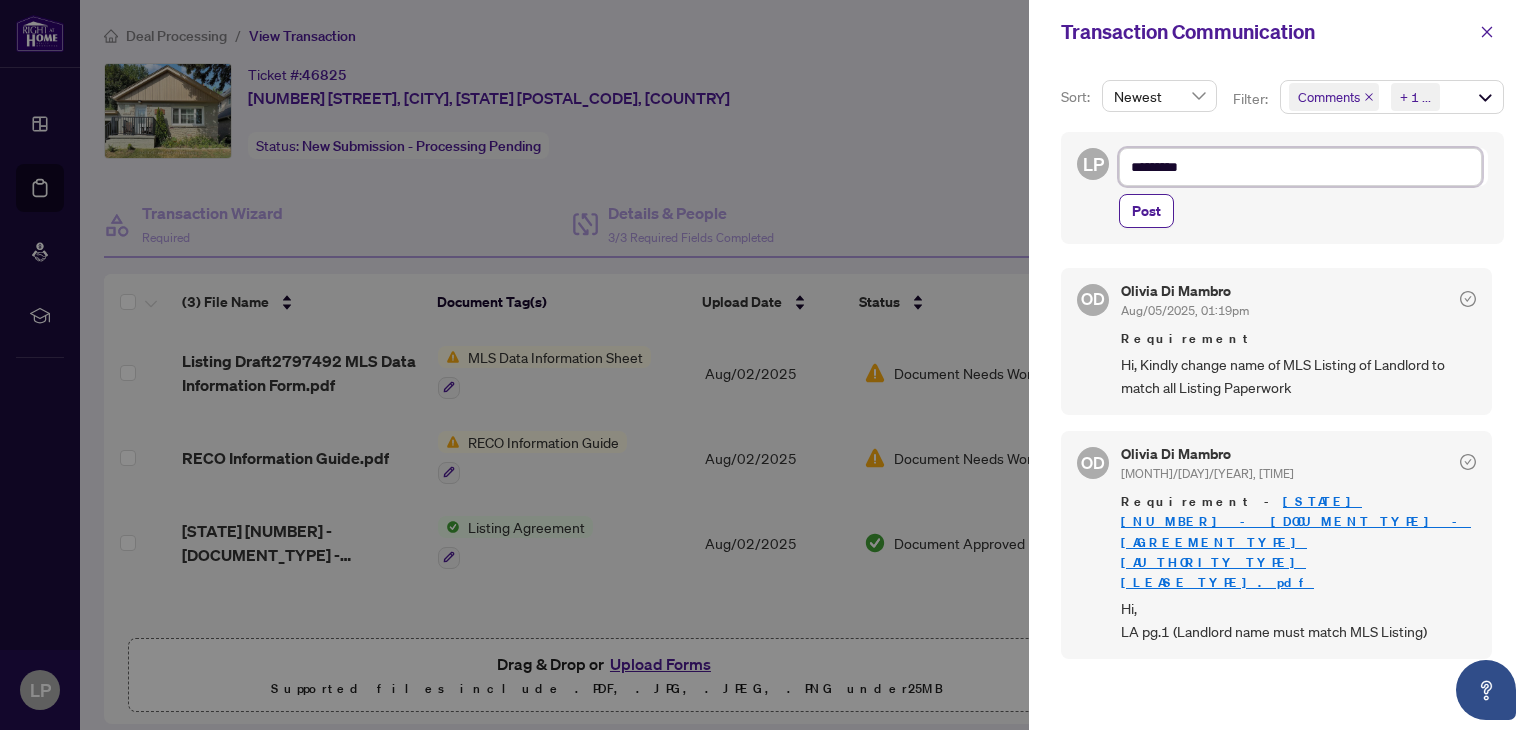 type on "**********" 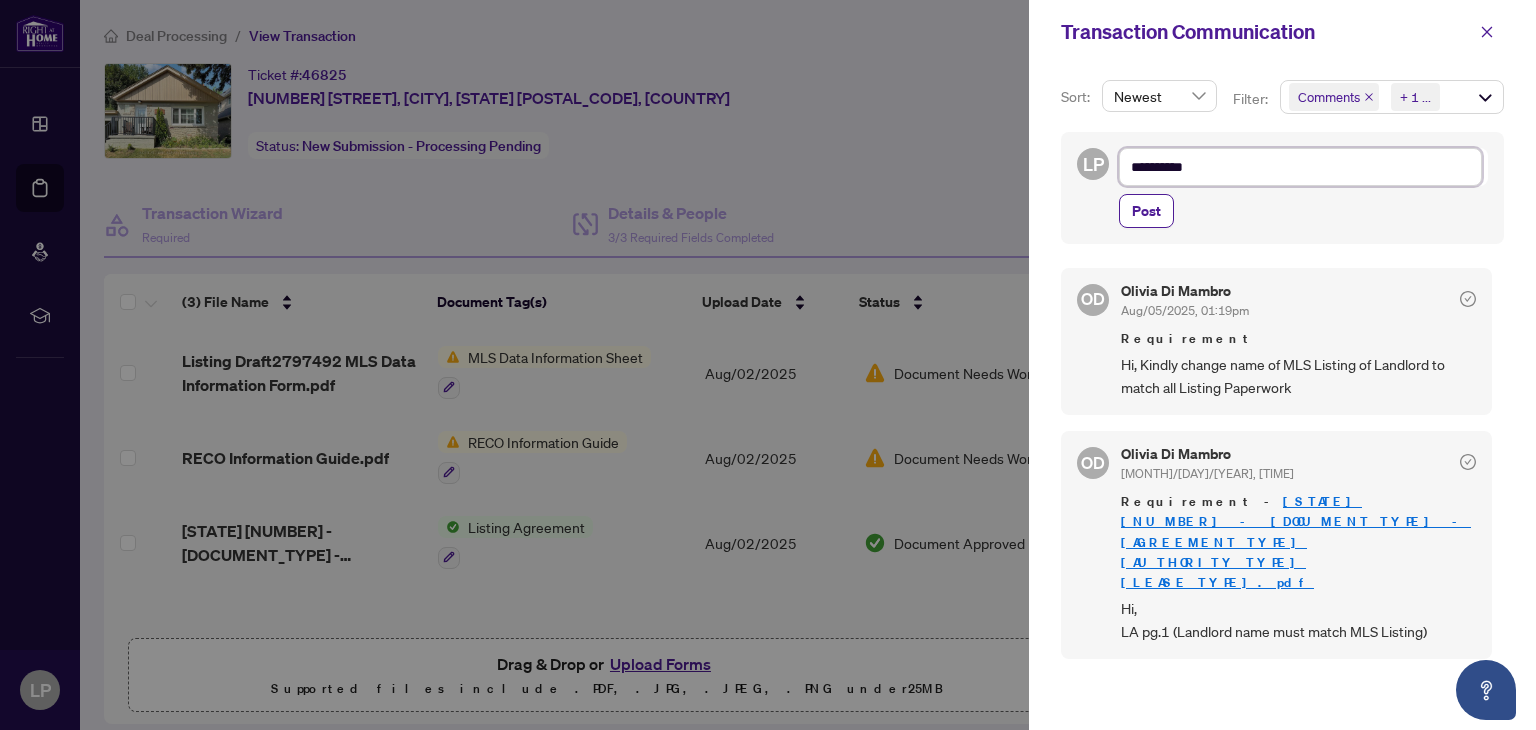 type on "**********" 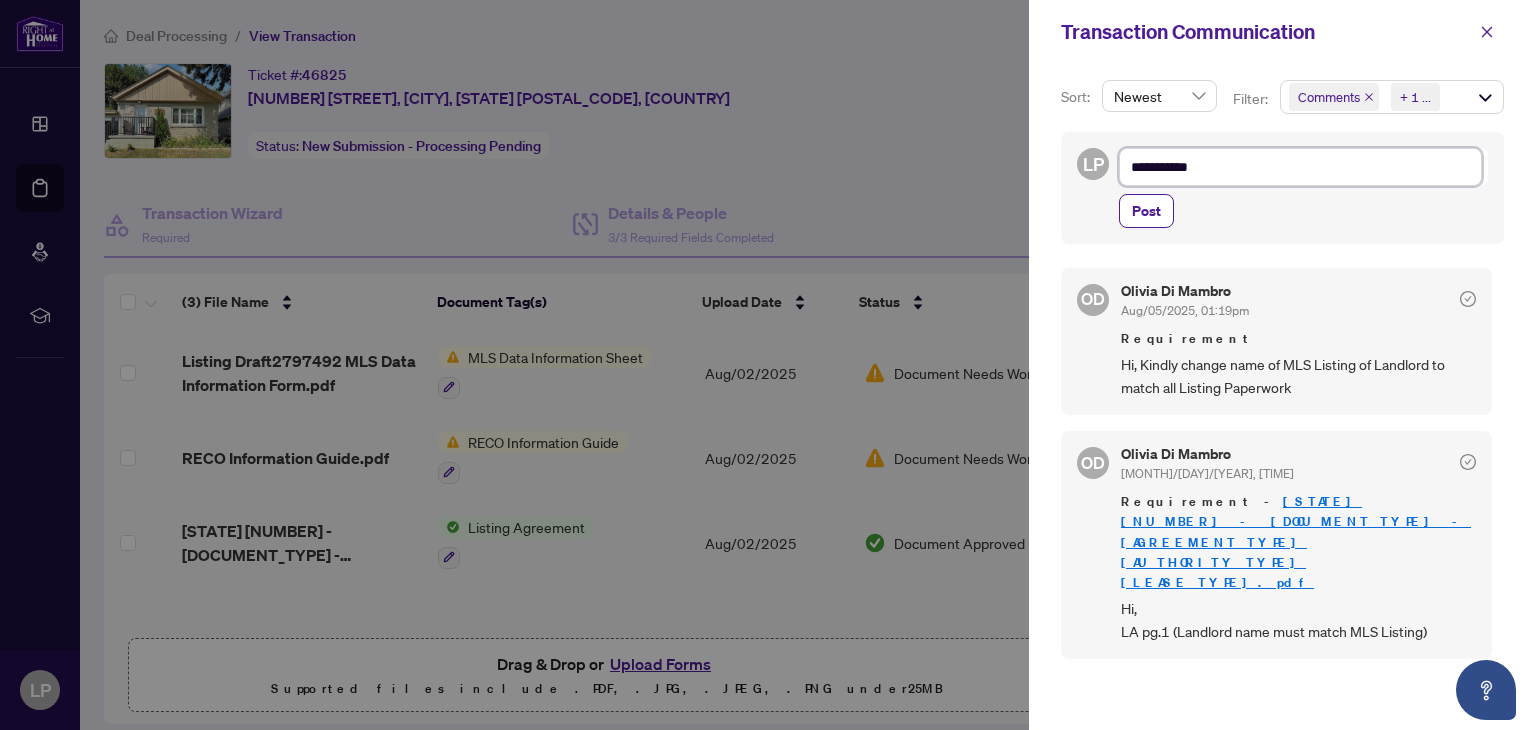 type on "**********" 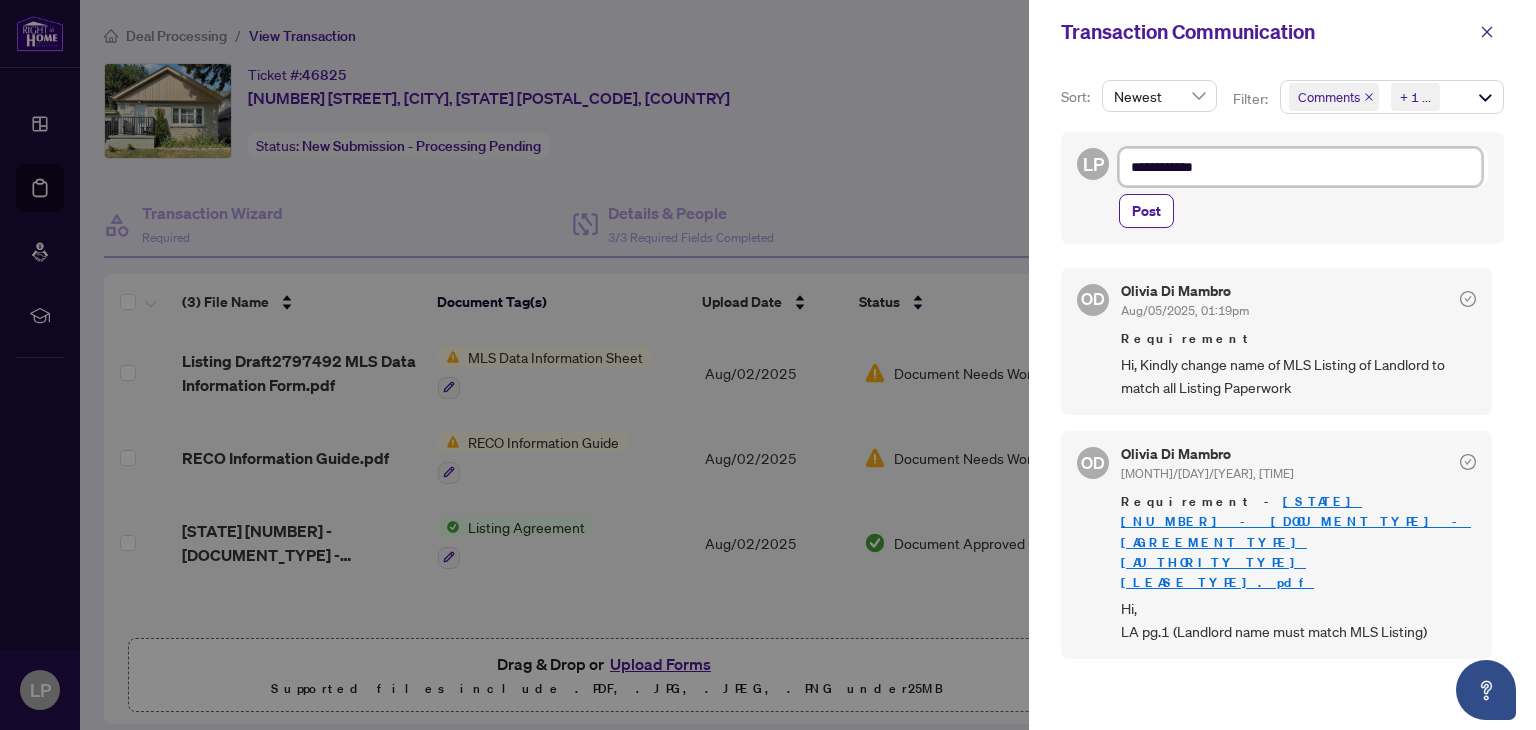 type on "**********" 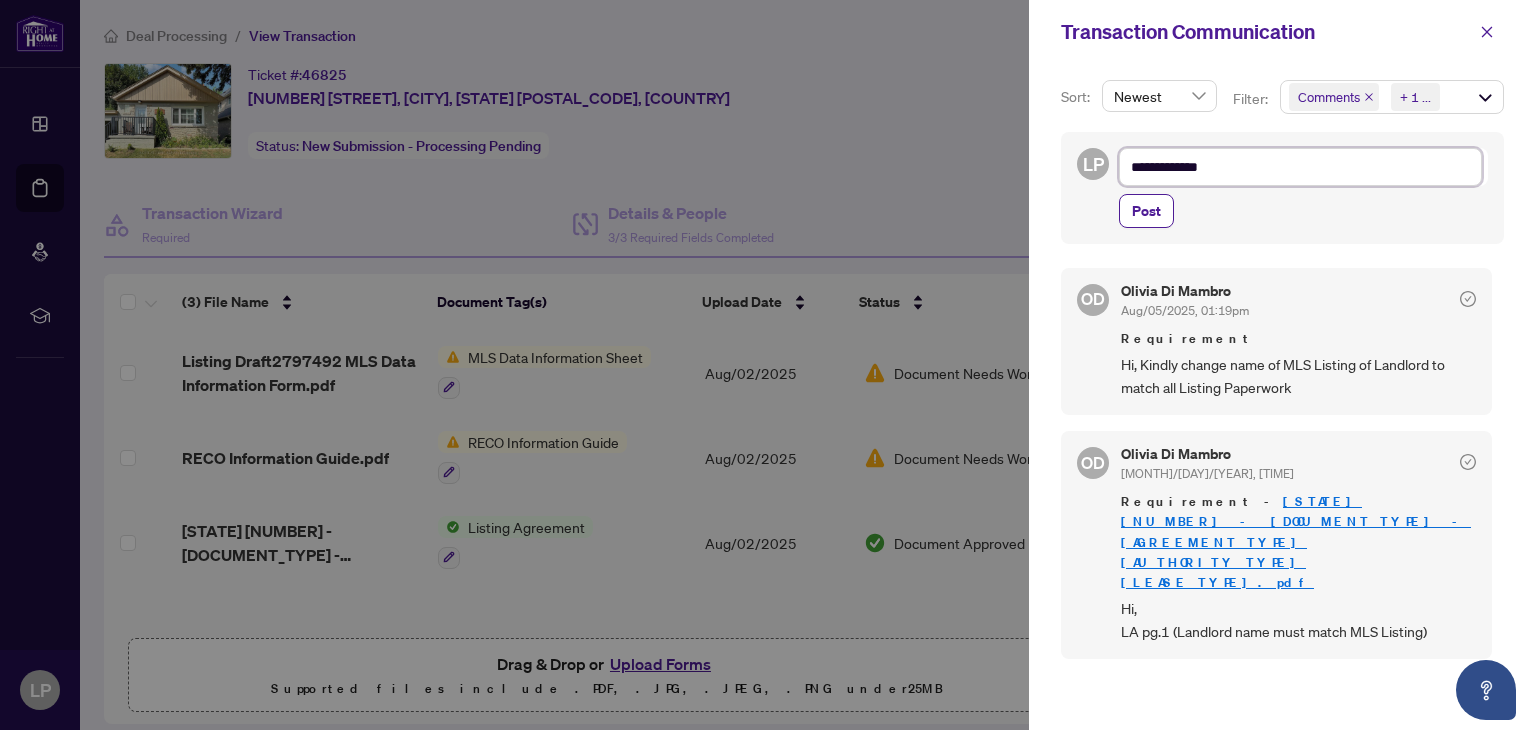 type on "**********" 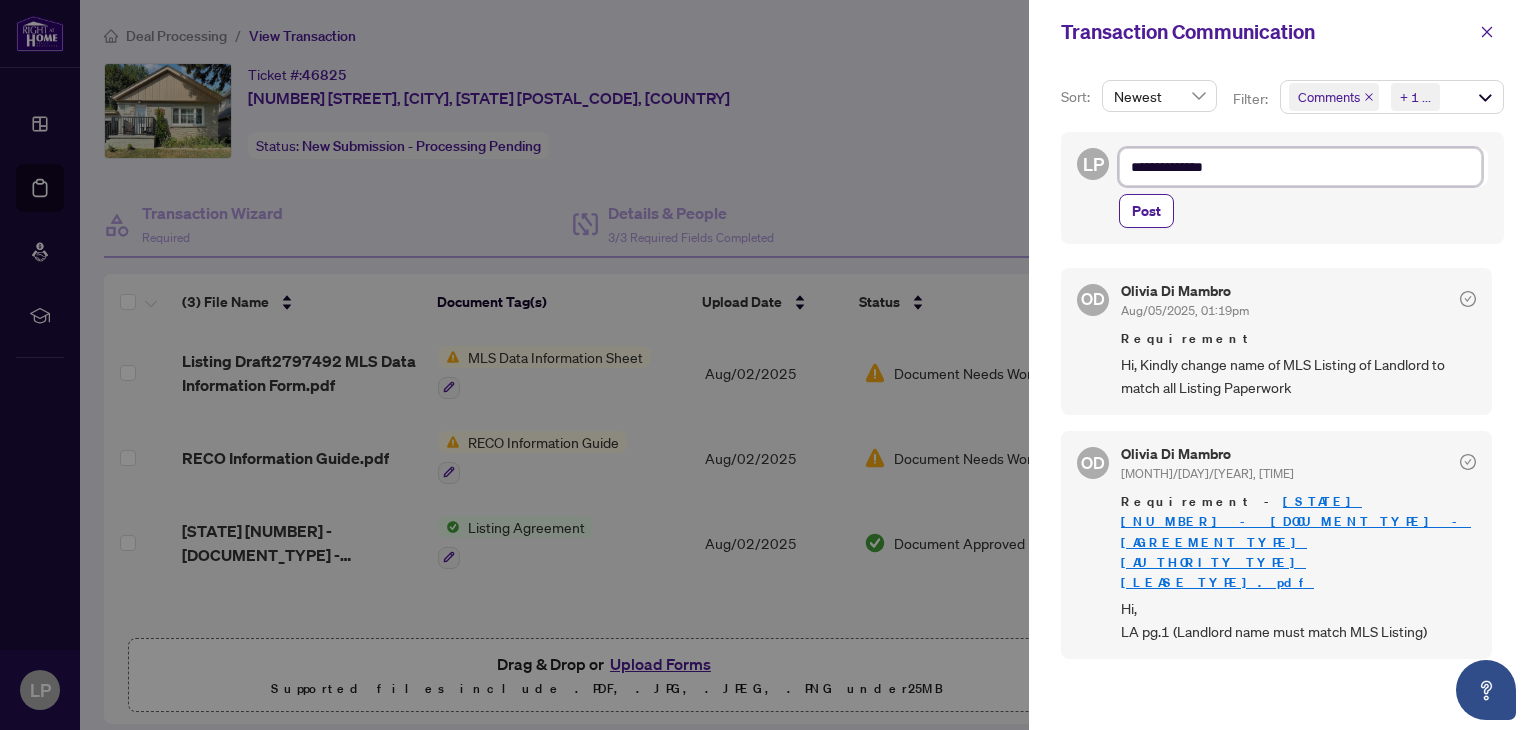 type on "**********" 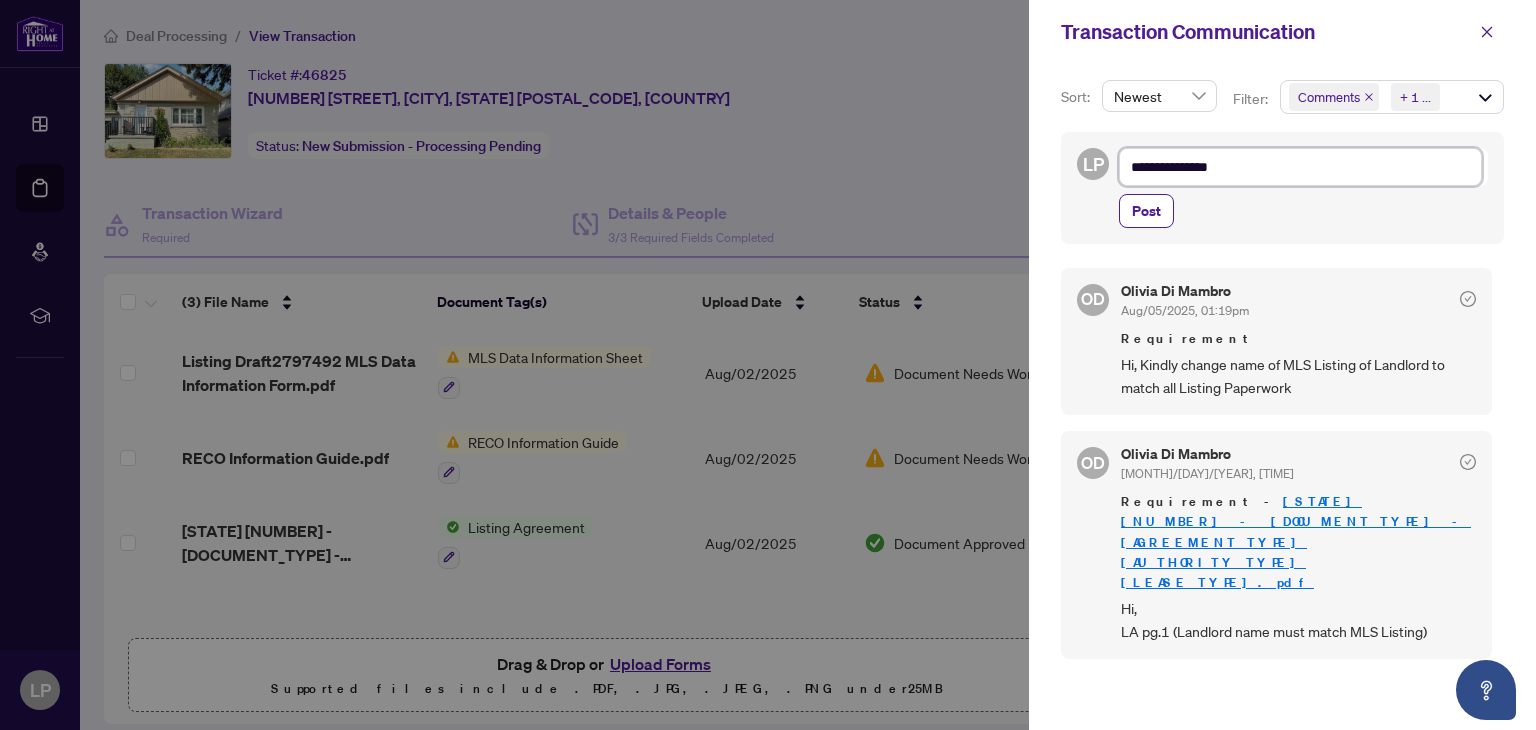 type on "**********" 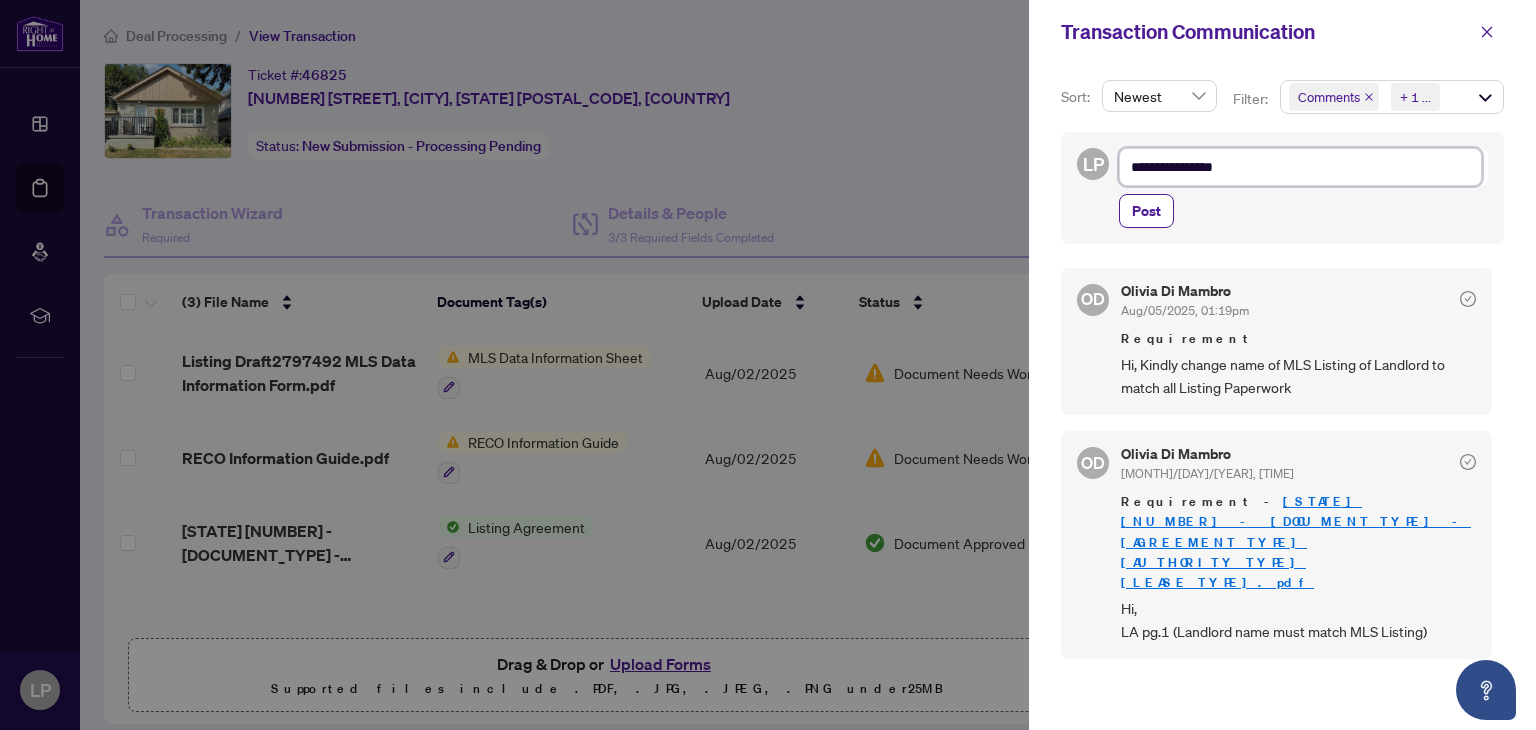 type on "**********" 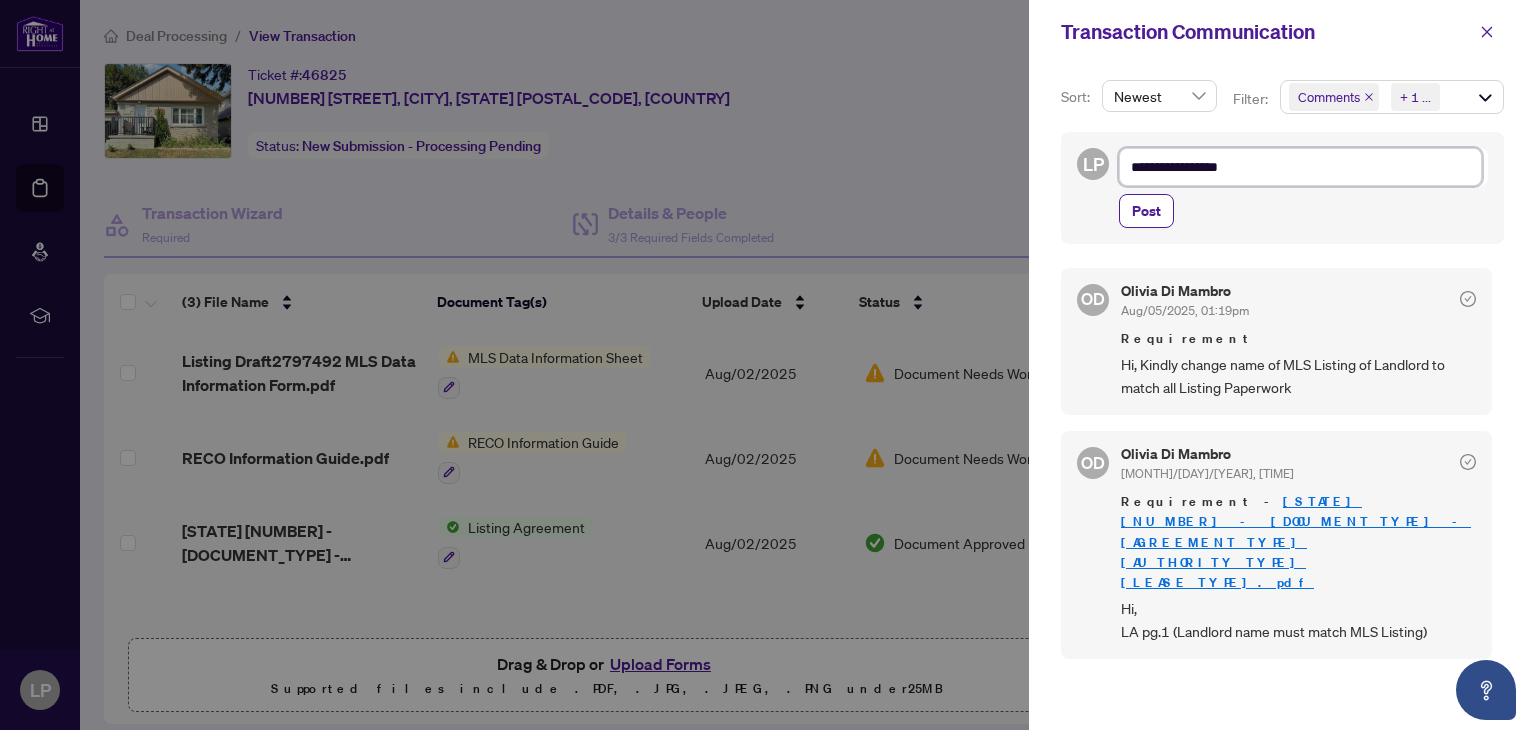 type on "**********" 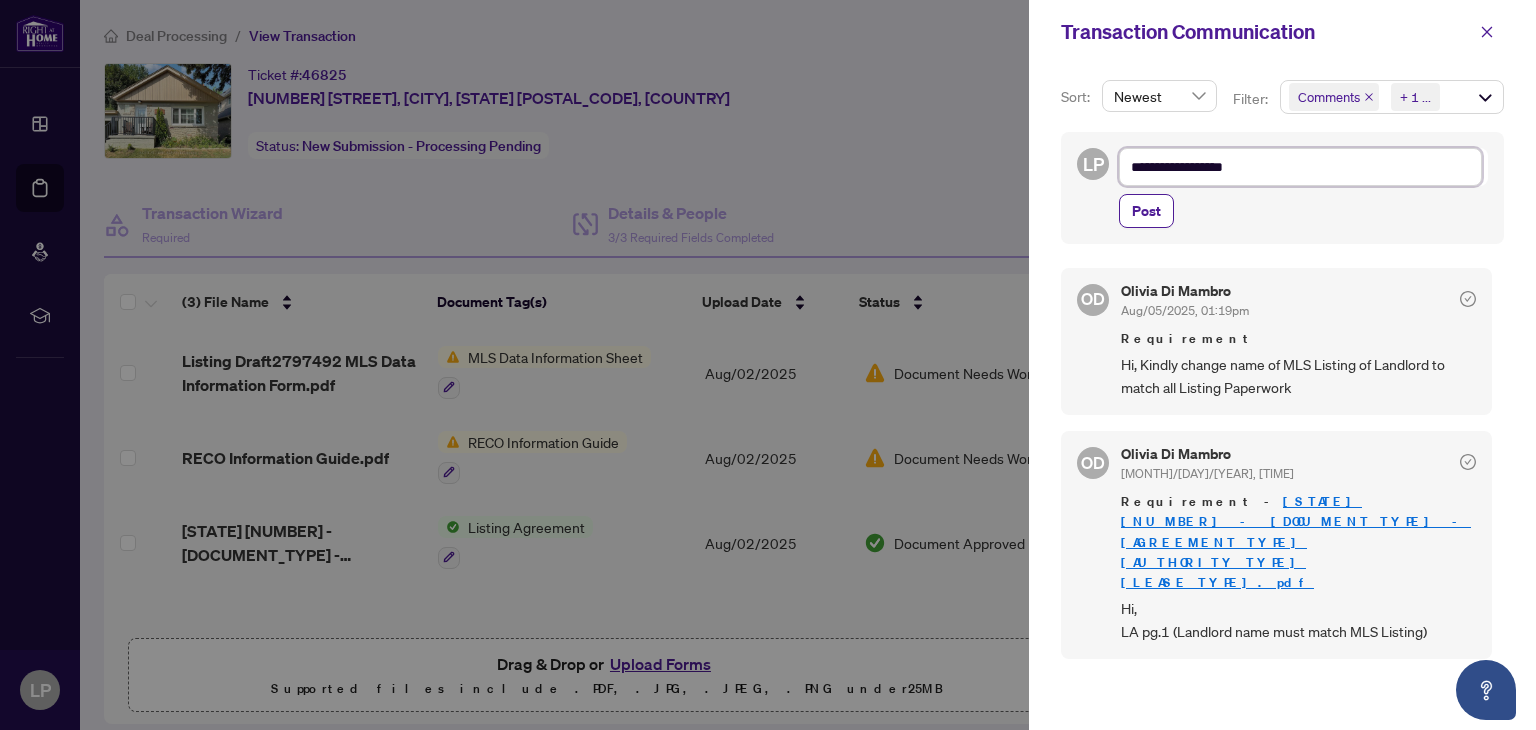 type on "**********" 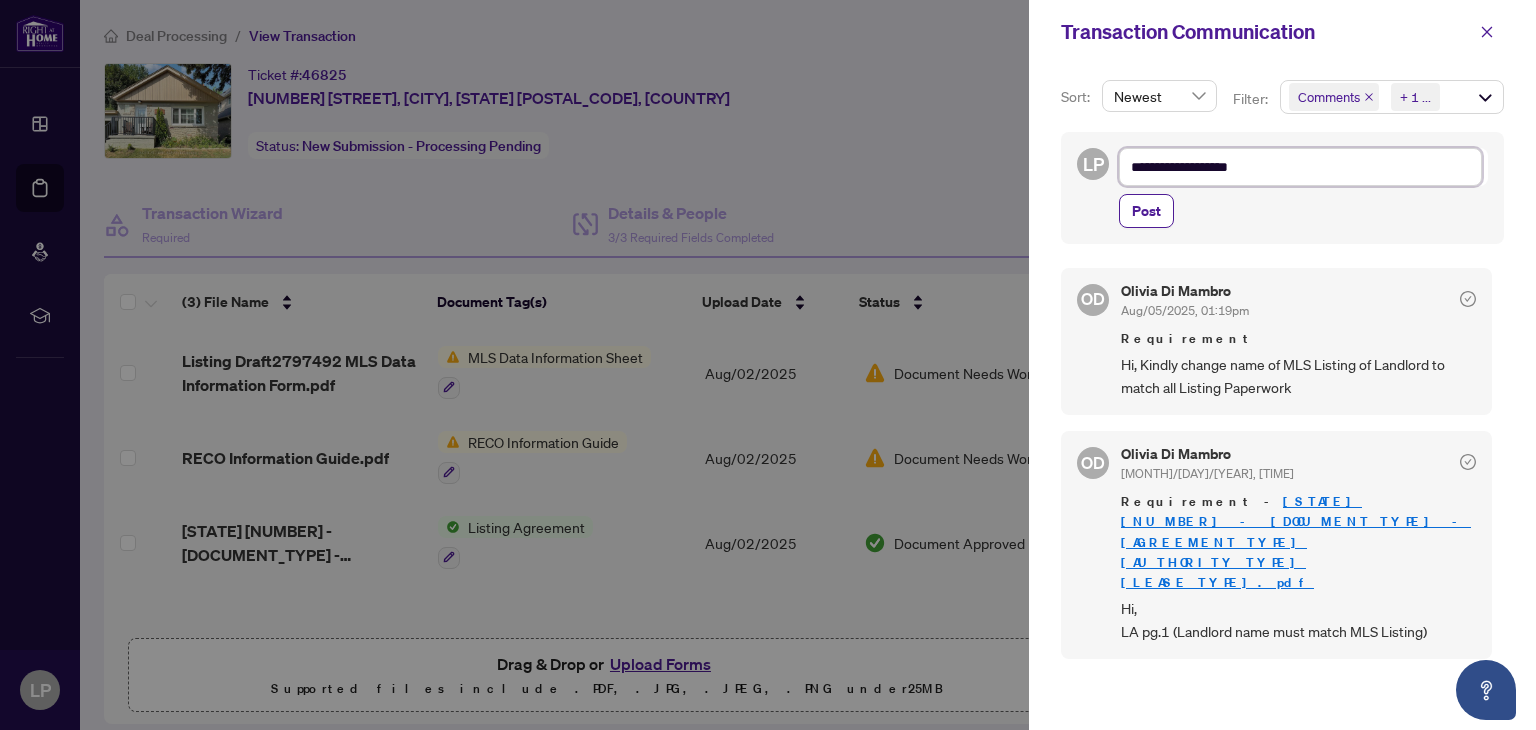 type on "**********" 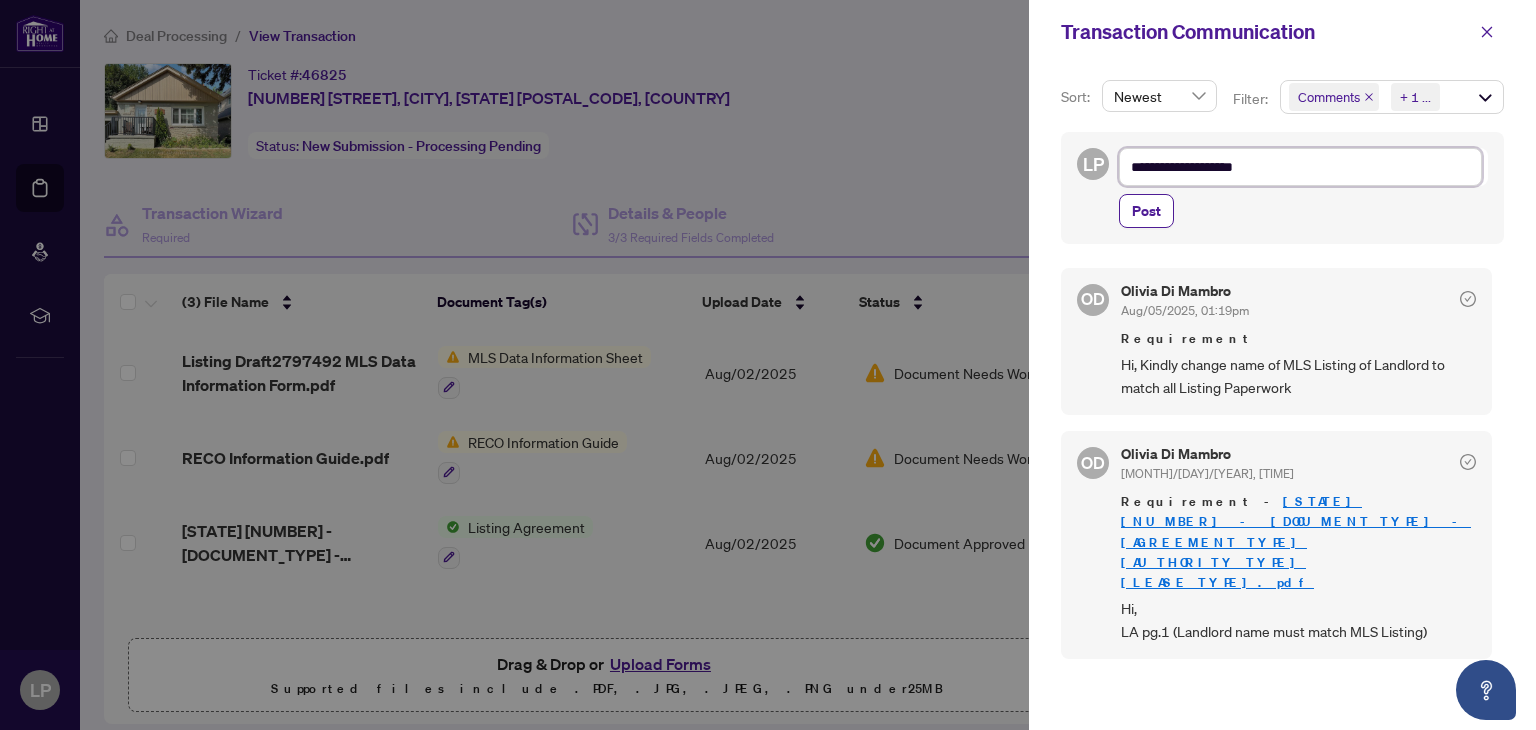 type on "**********" 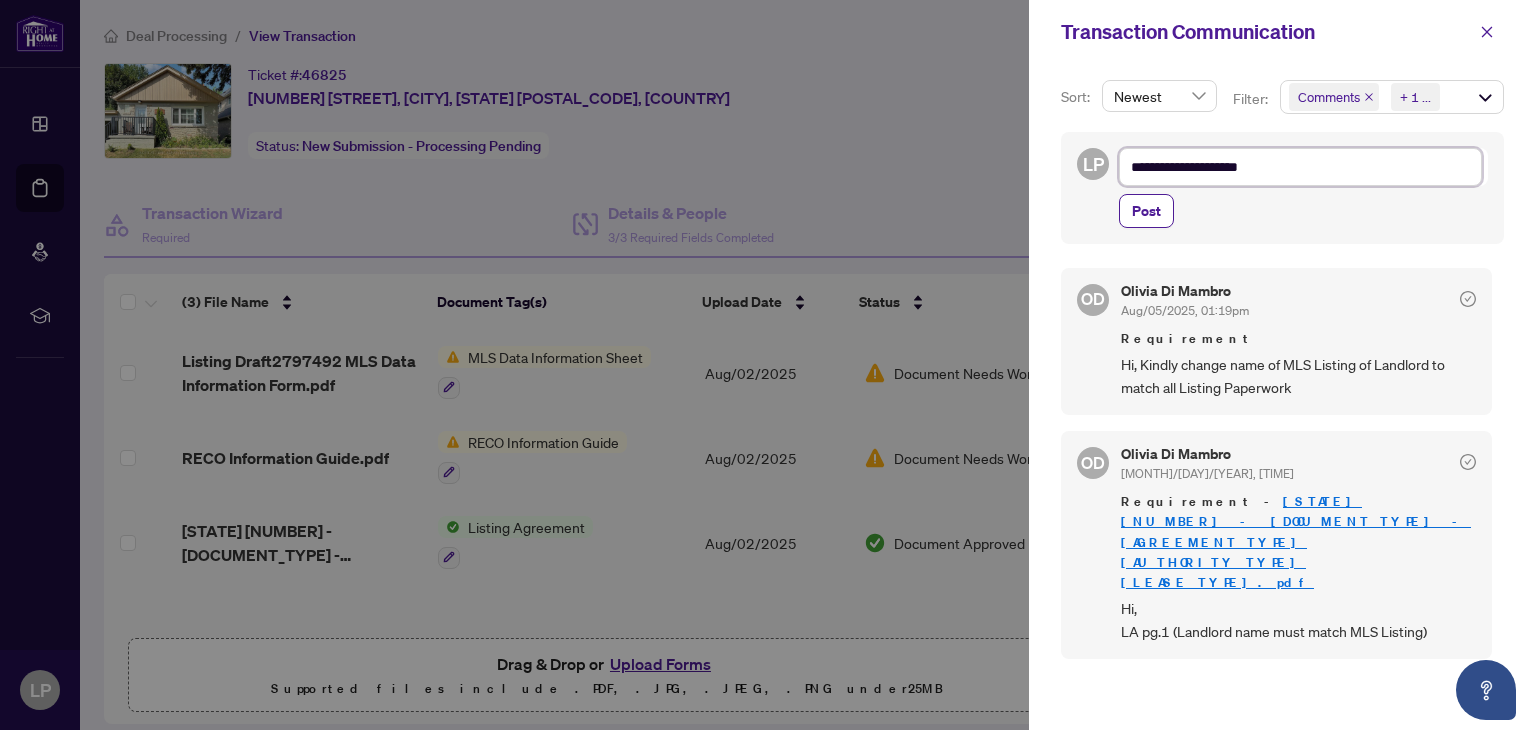 type on "**********" 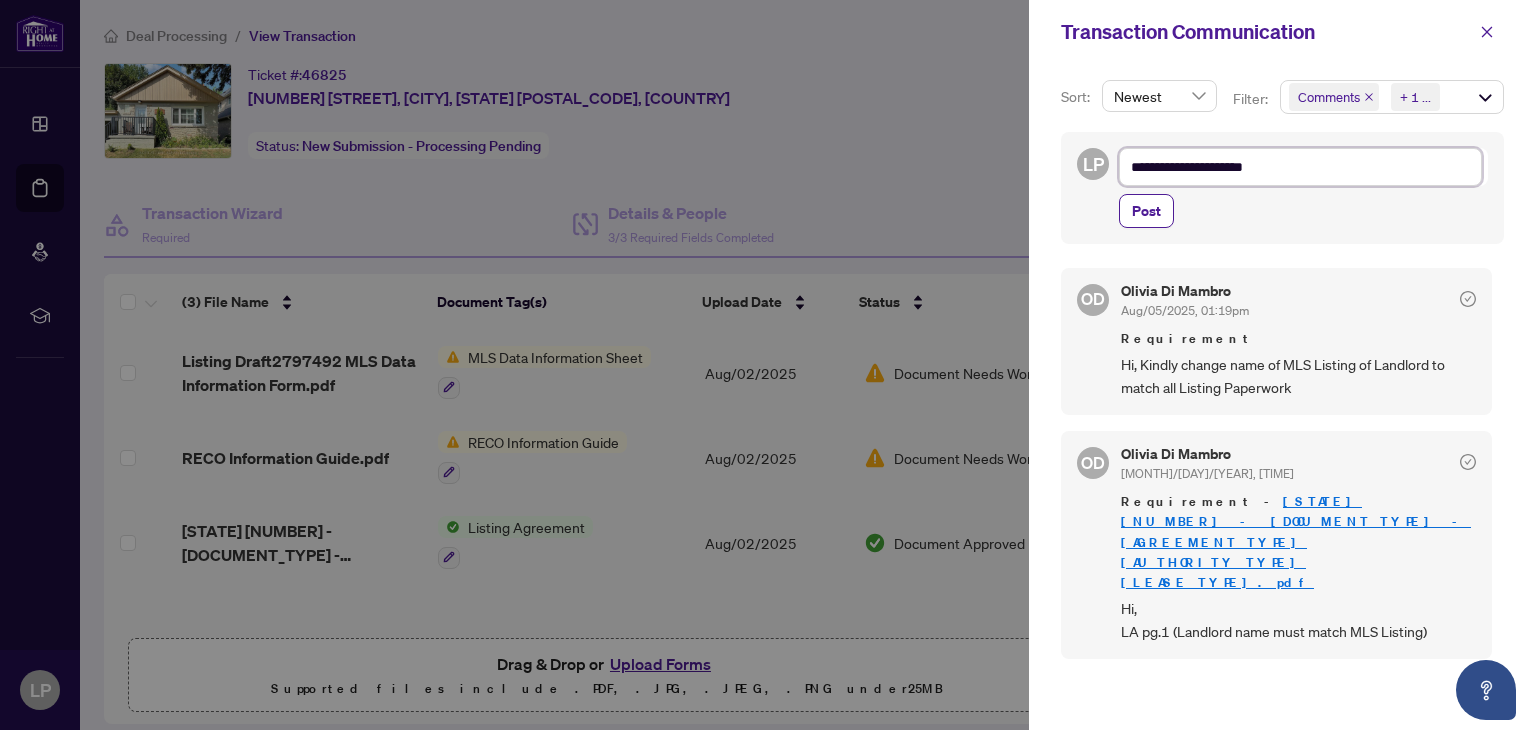 type on "**********" 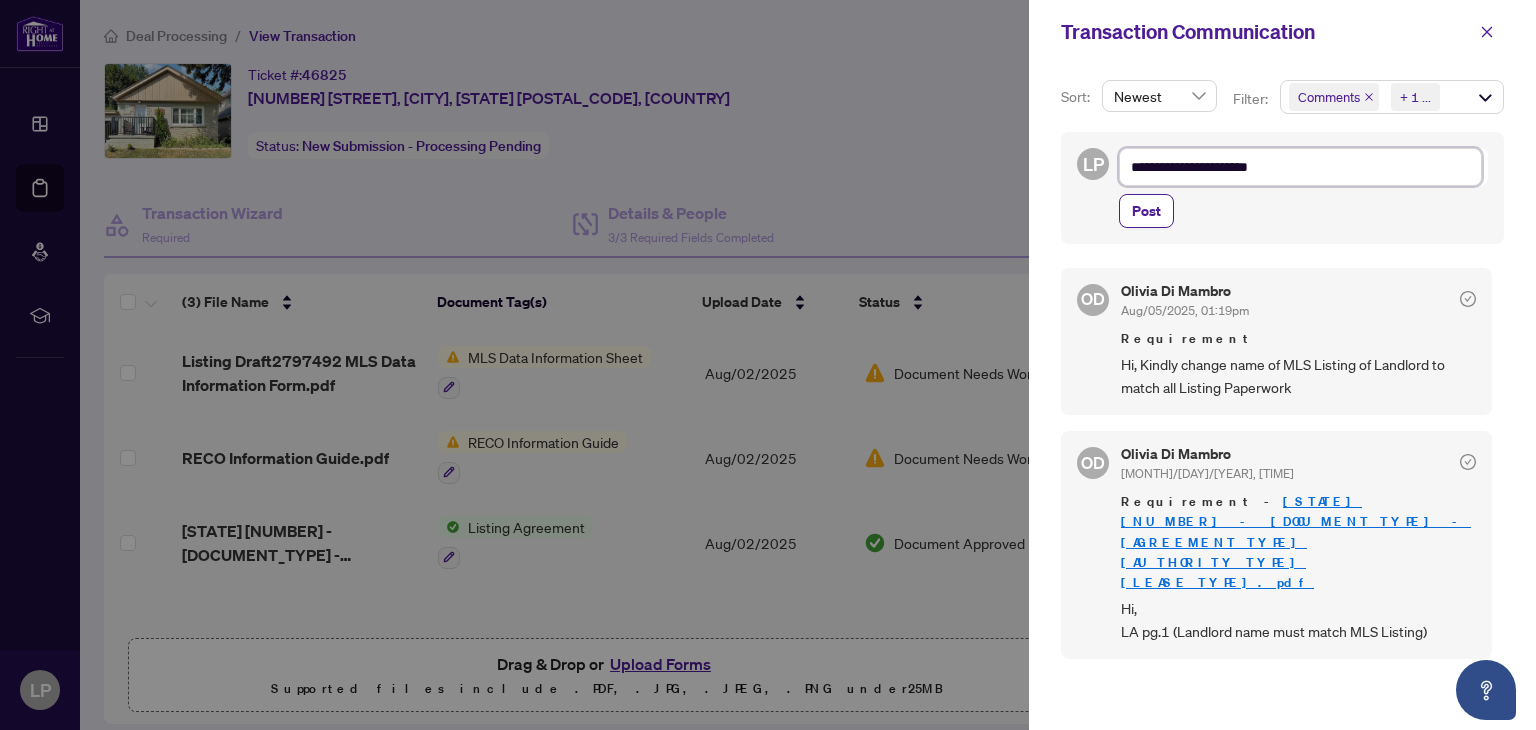 type on "**********" 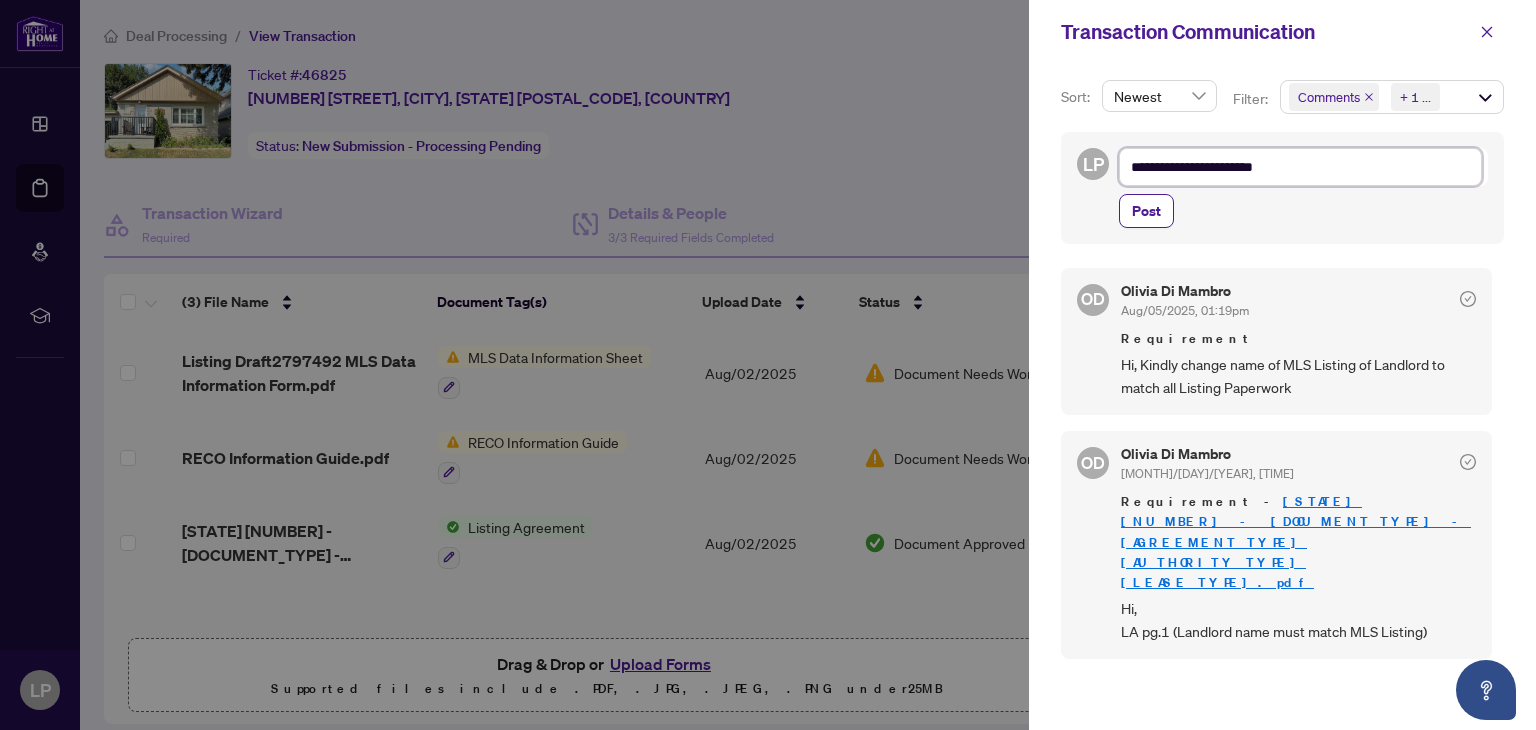type on "**********" 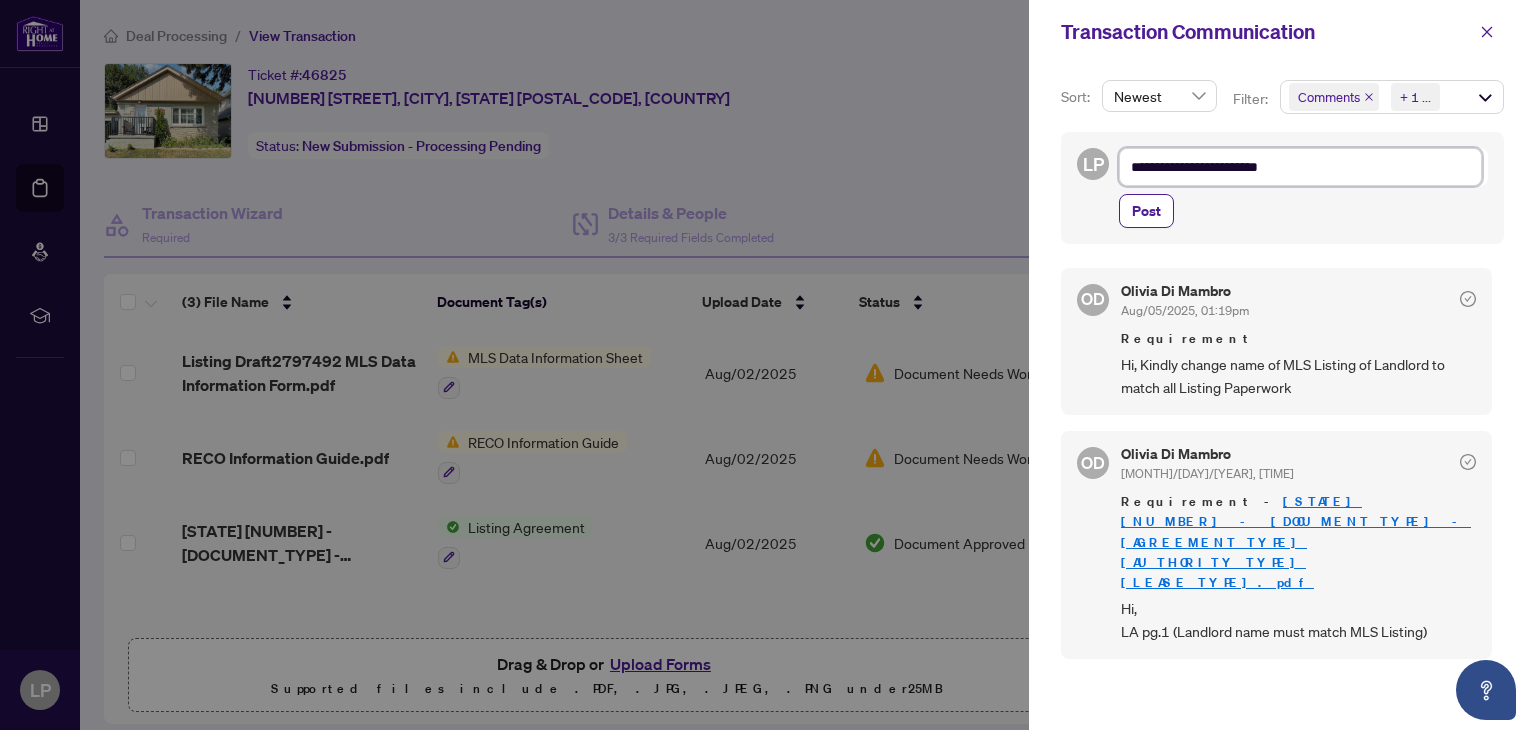 type on "**********" 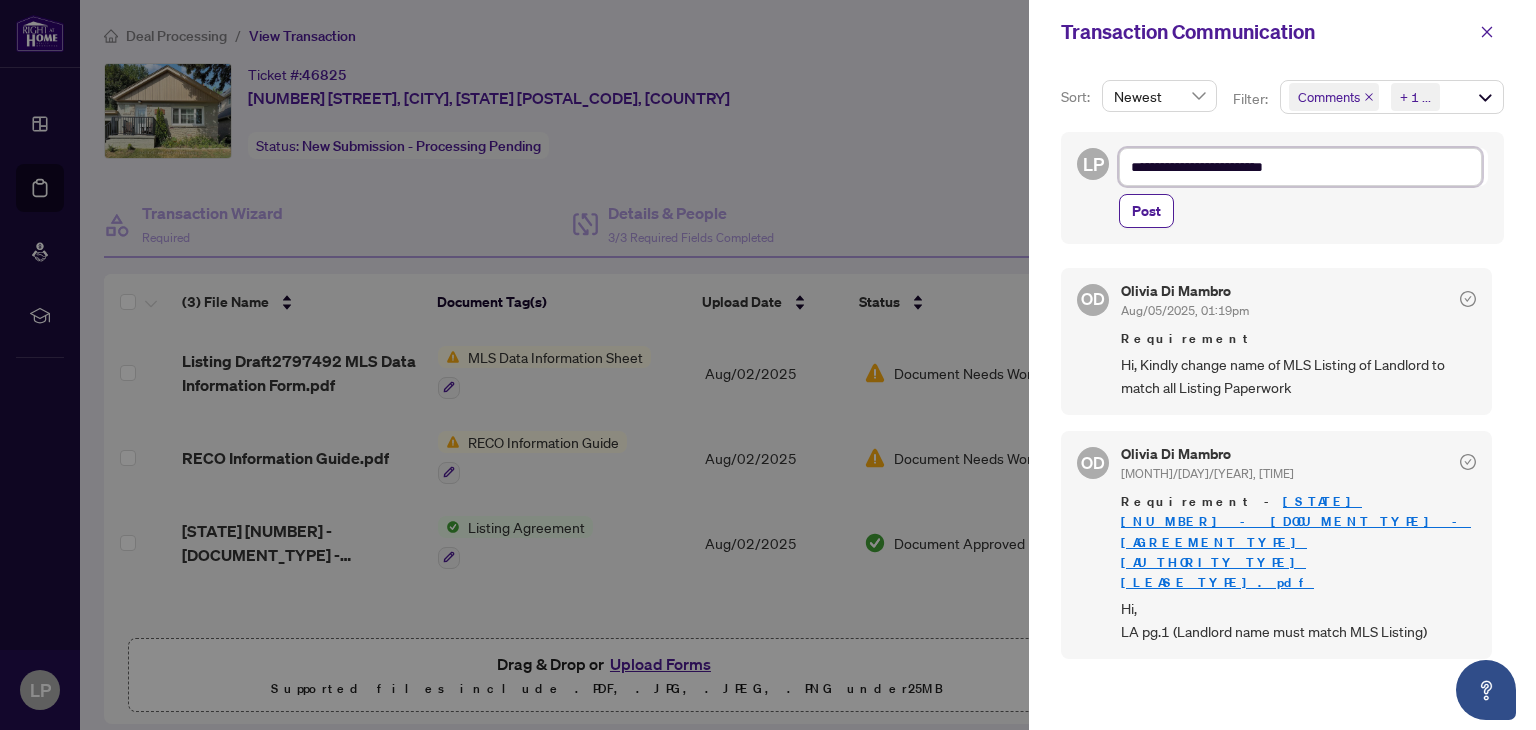 type on "**********" 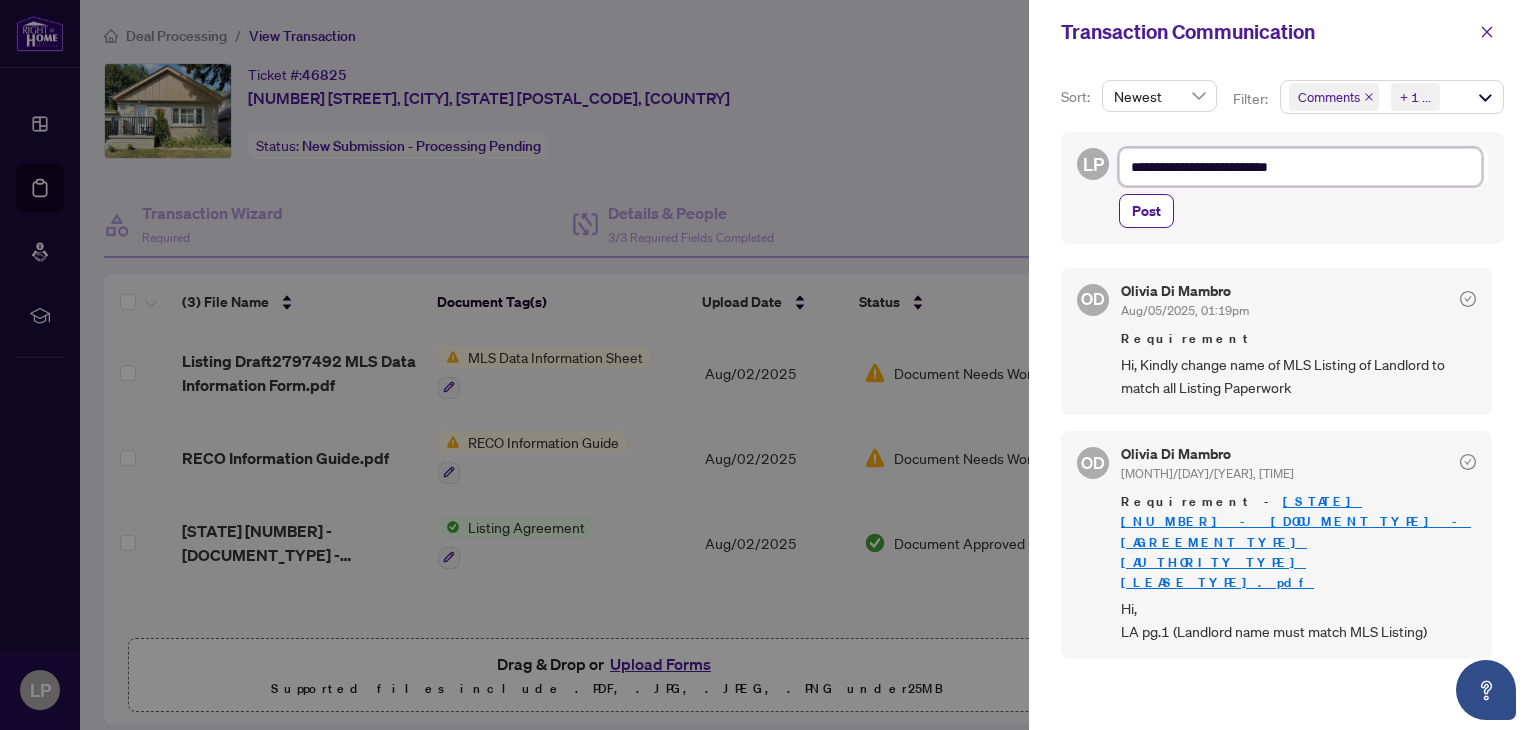 type on "**********" 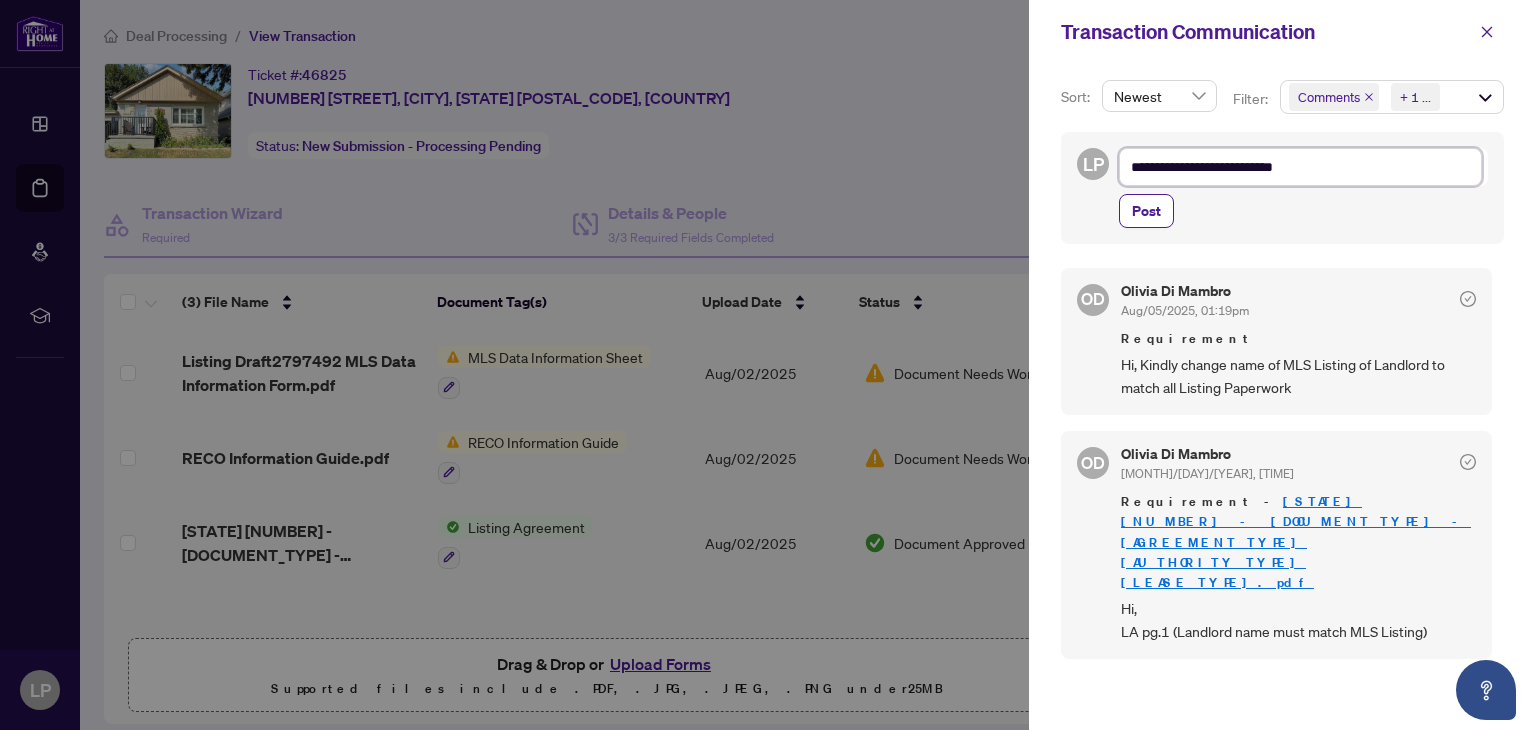 type on "**********" 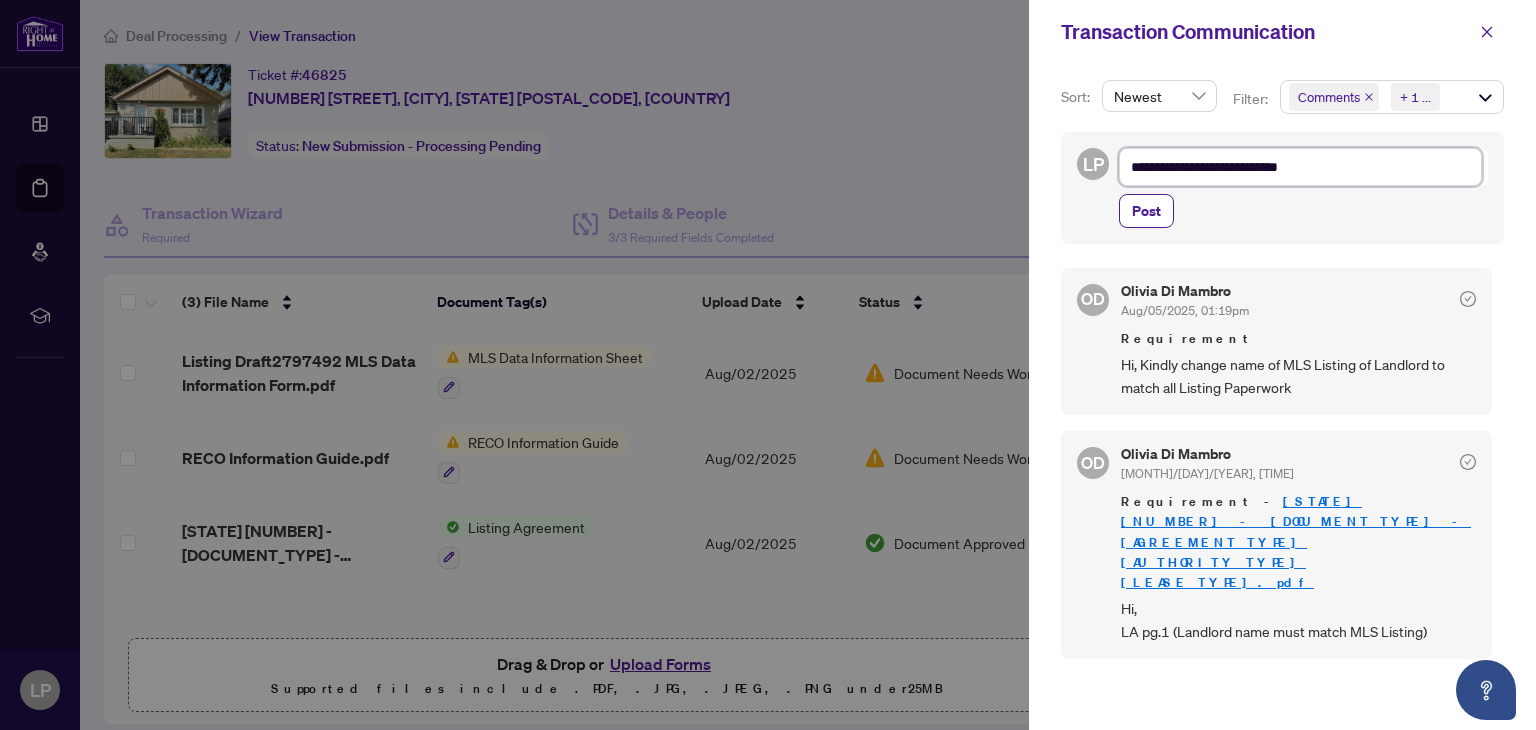 type on "**********" 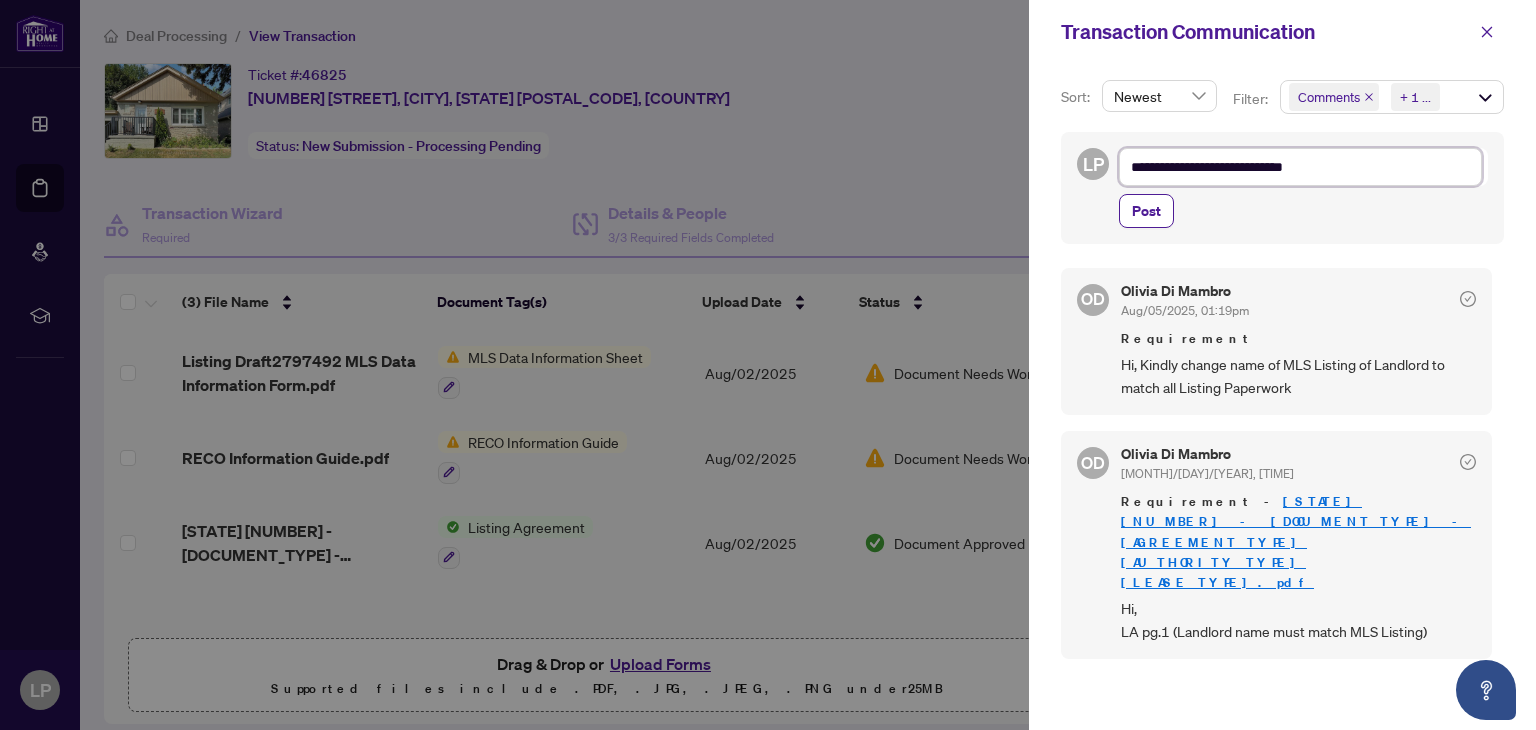 type on "**********" 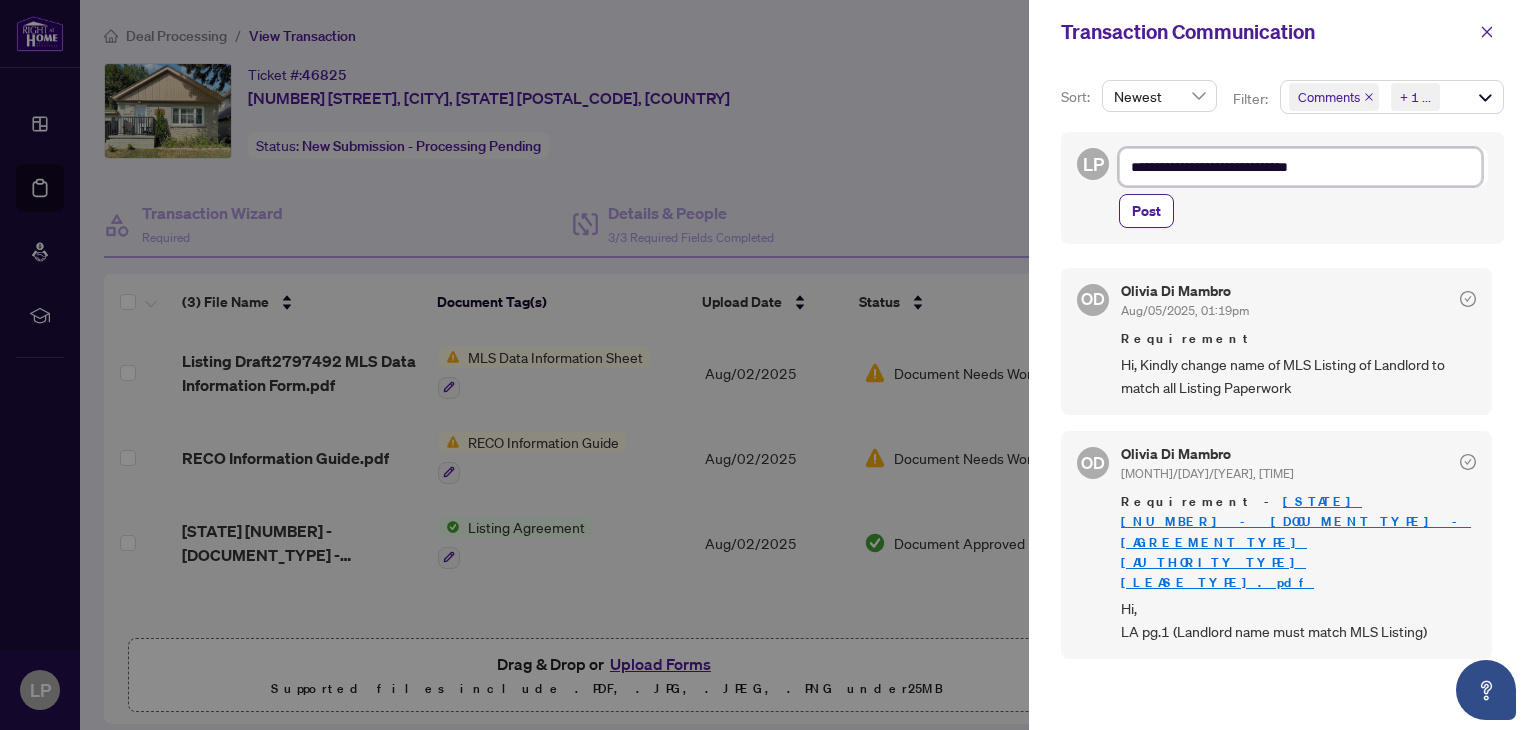 type on "**********" 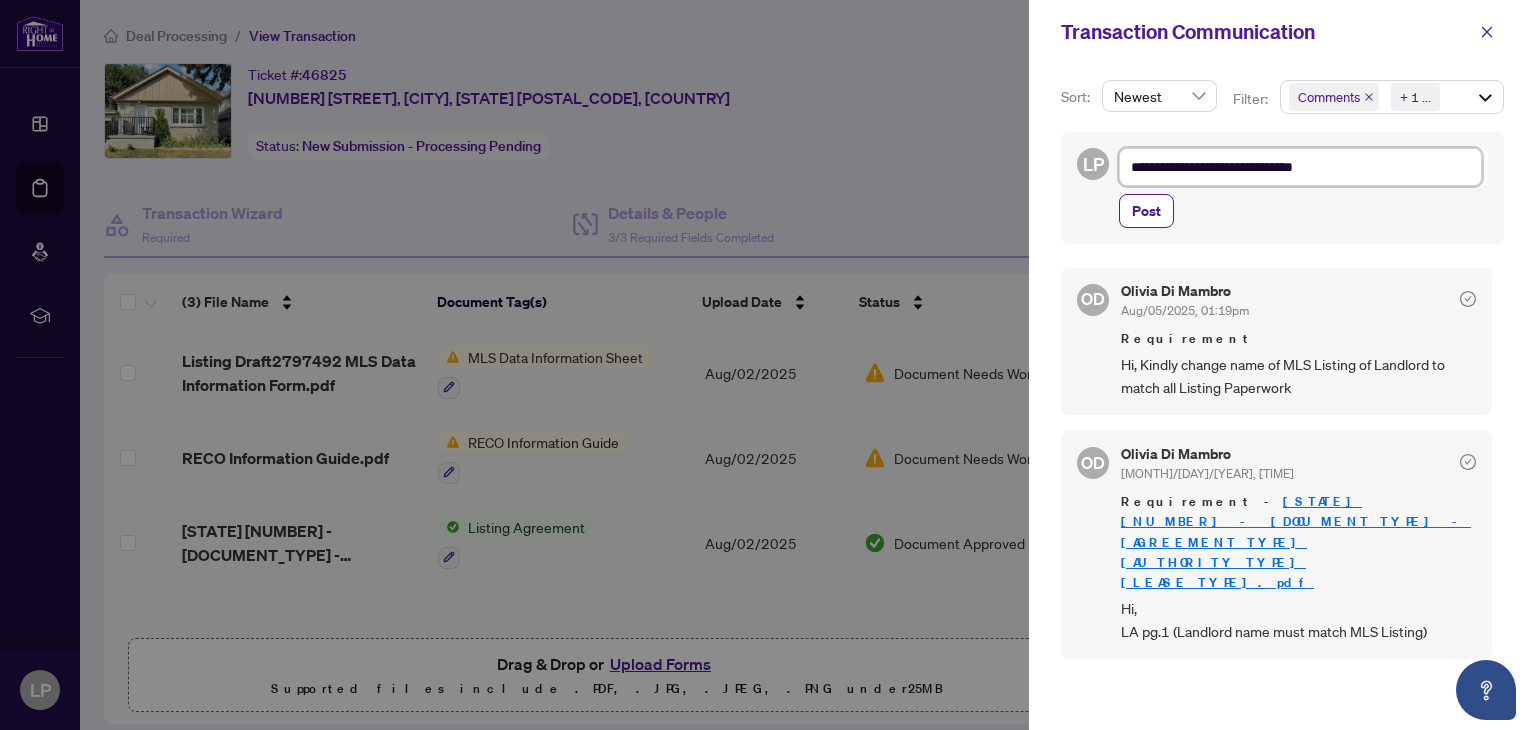 type on "**********" 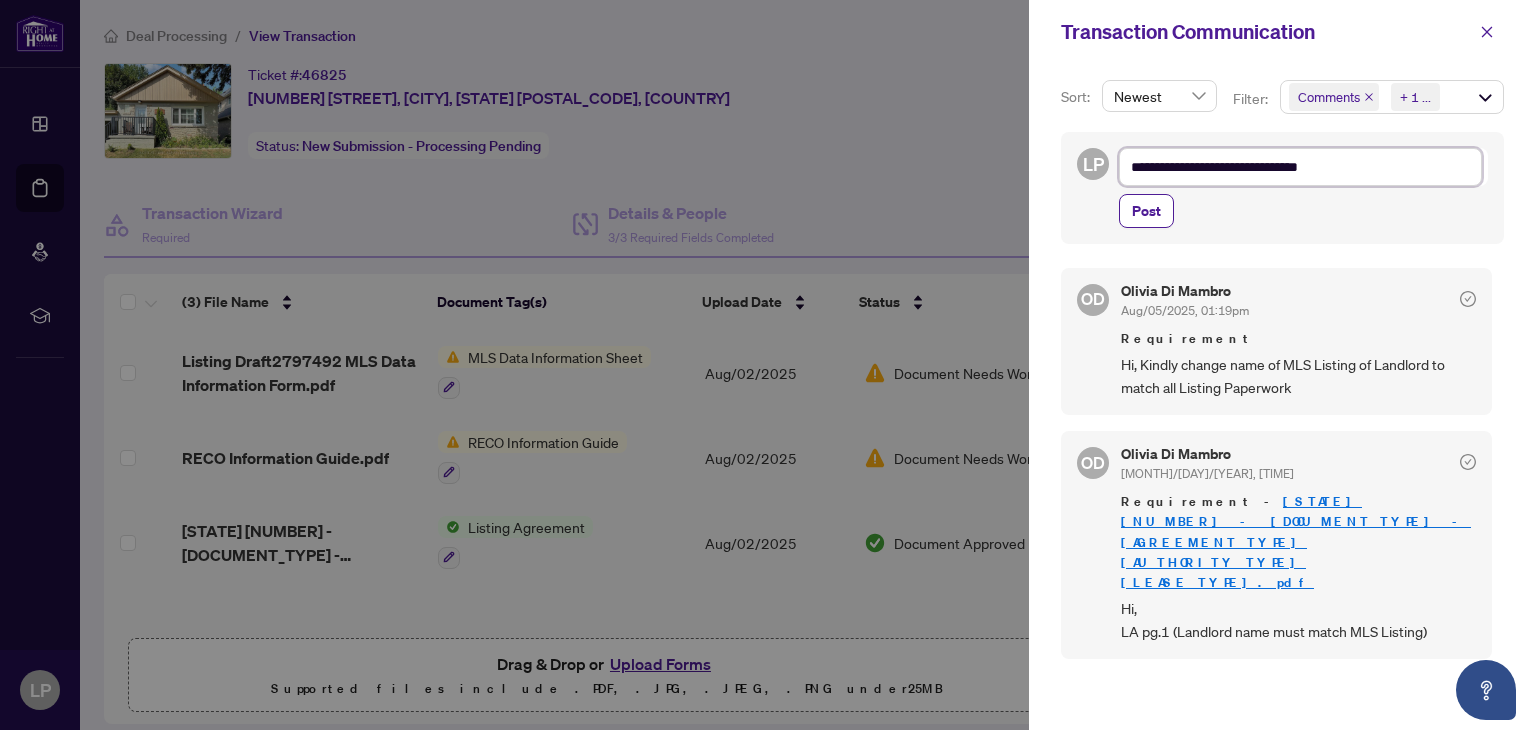 type on "**********" 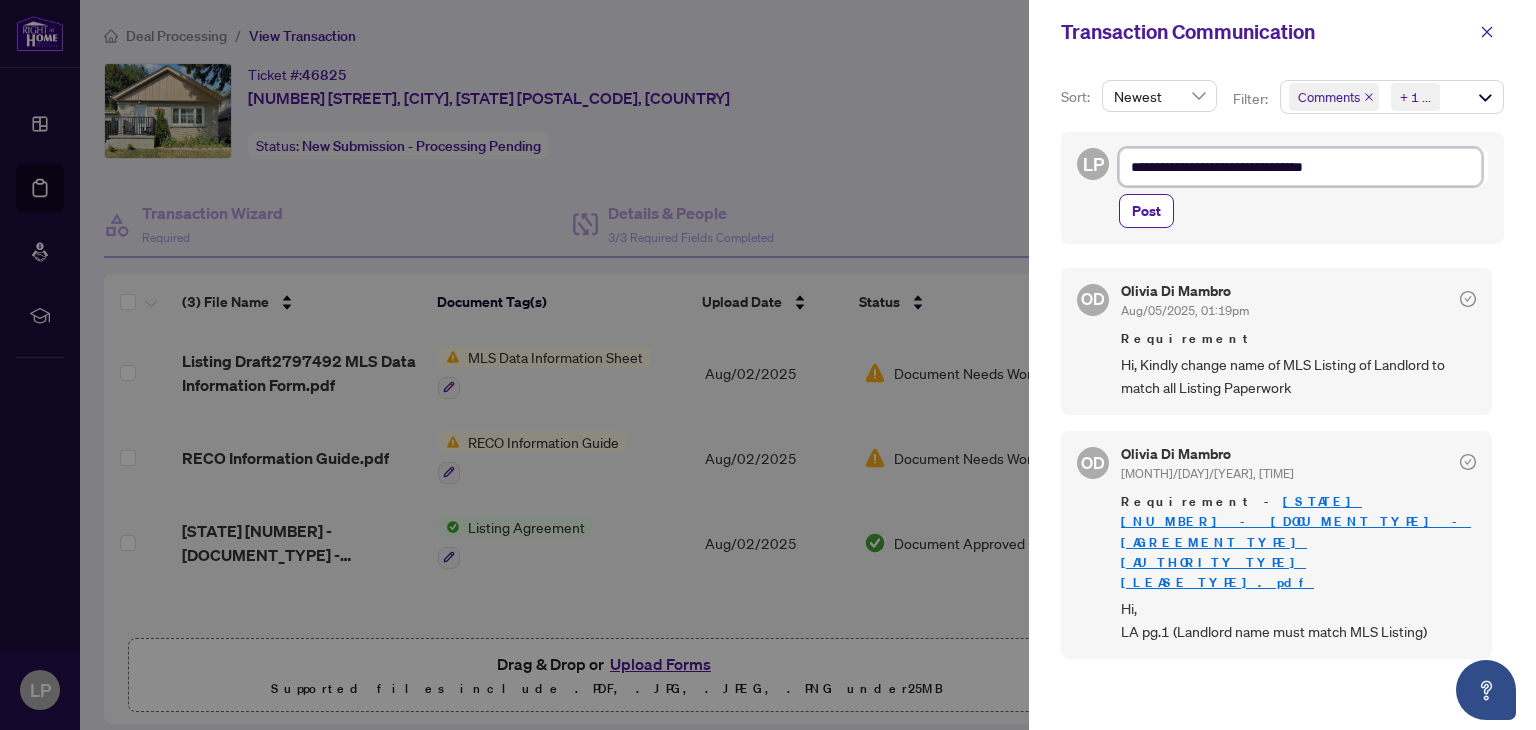 type on "**********" 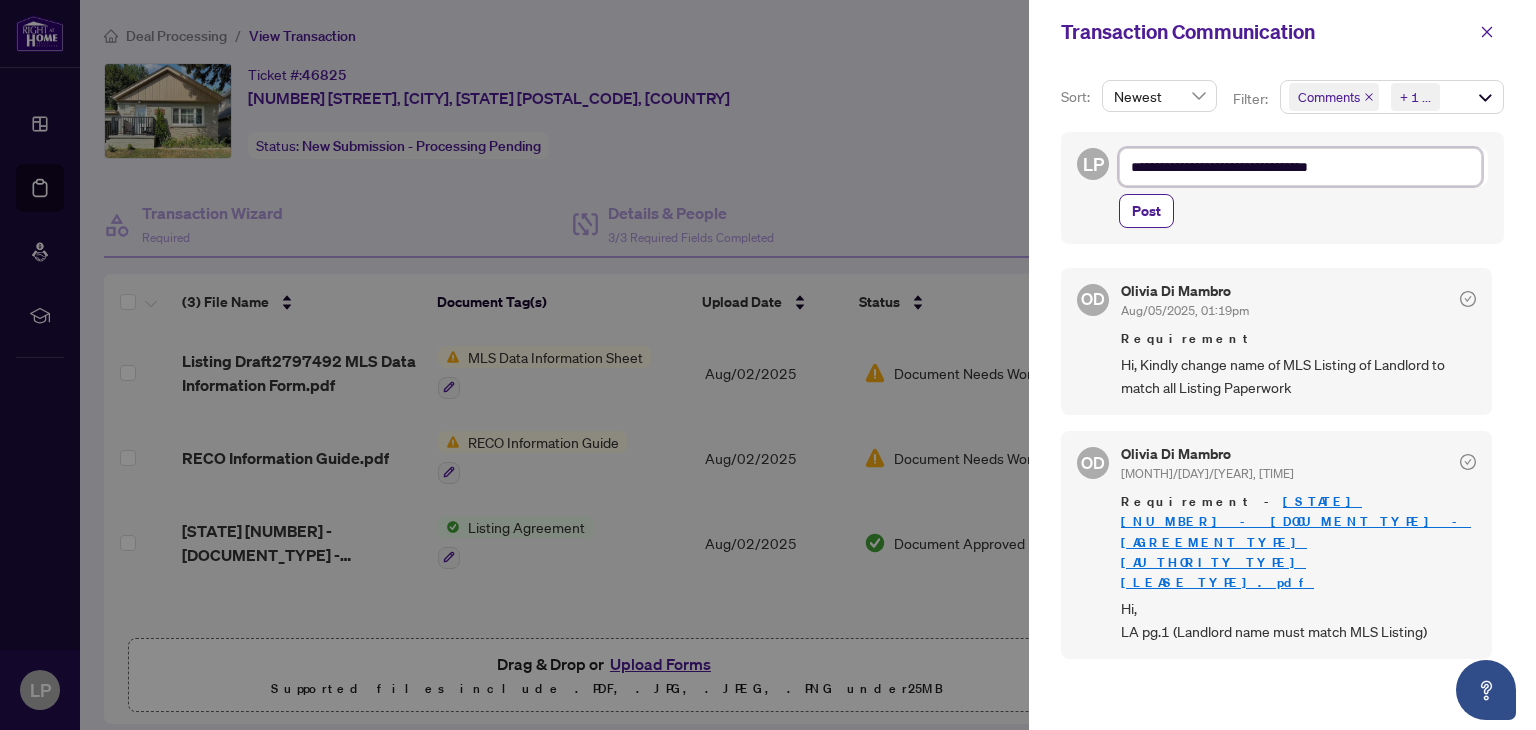 type on "**********" 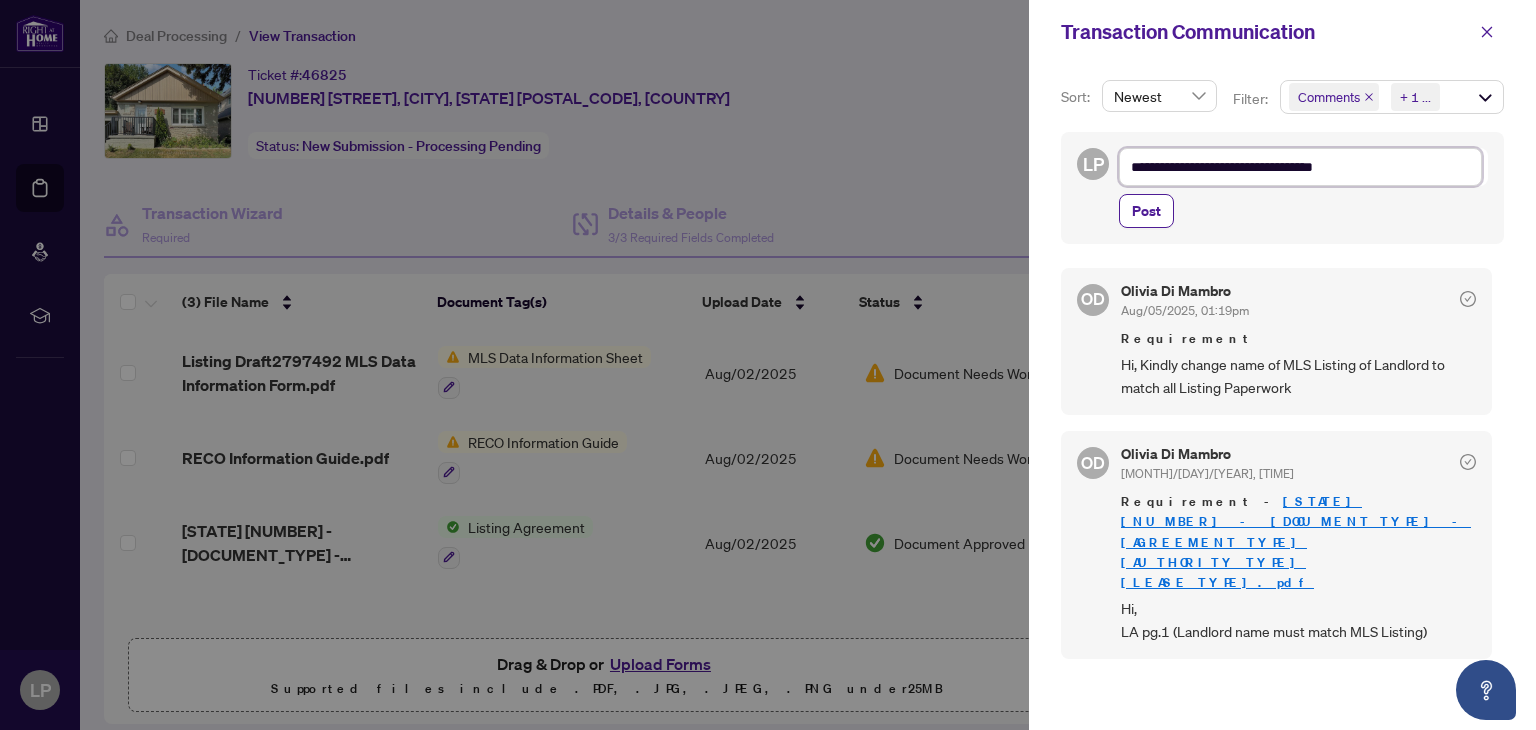 type on "**********" 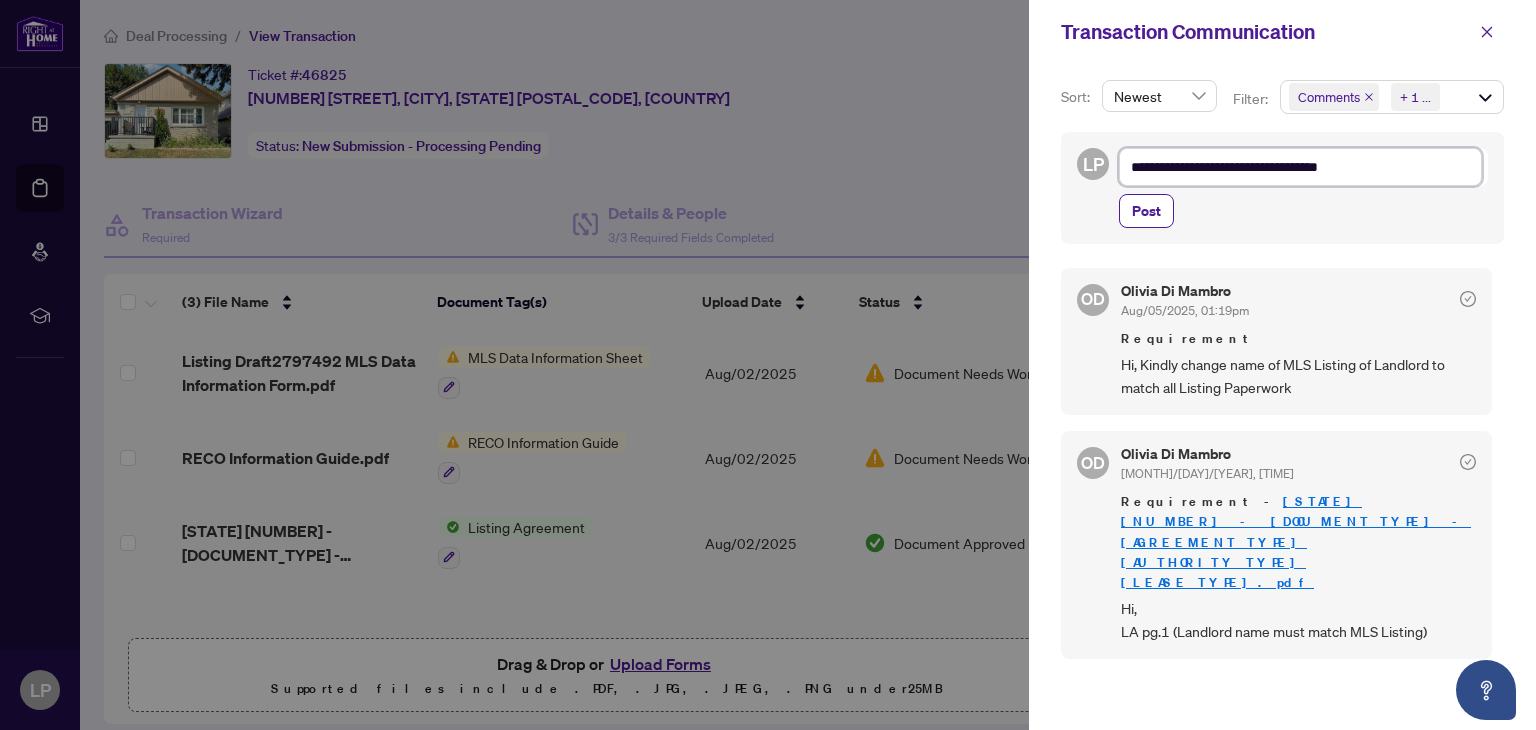 type on "**********" 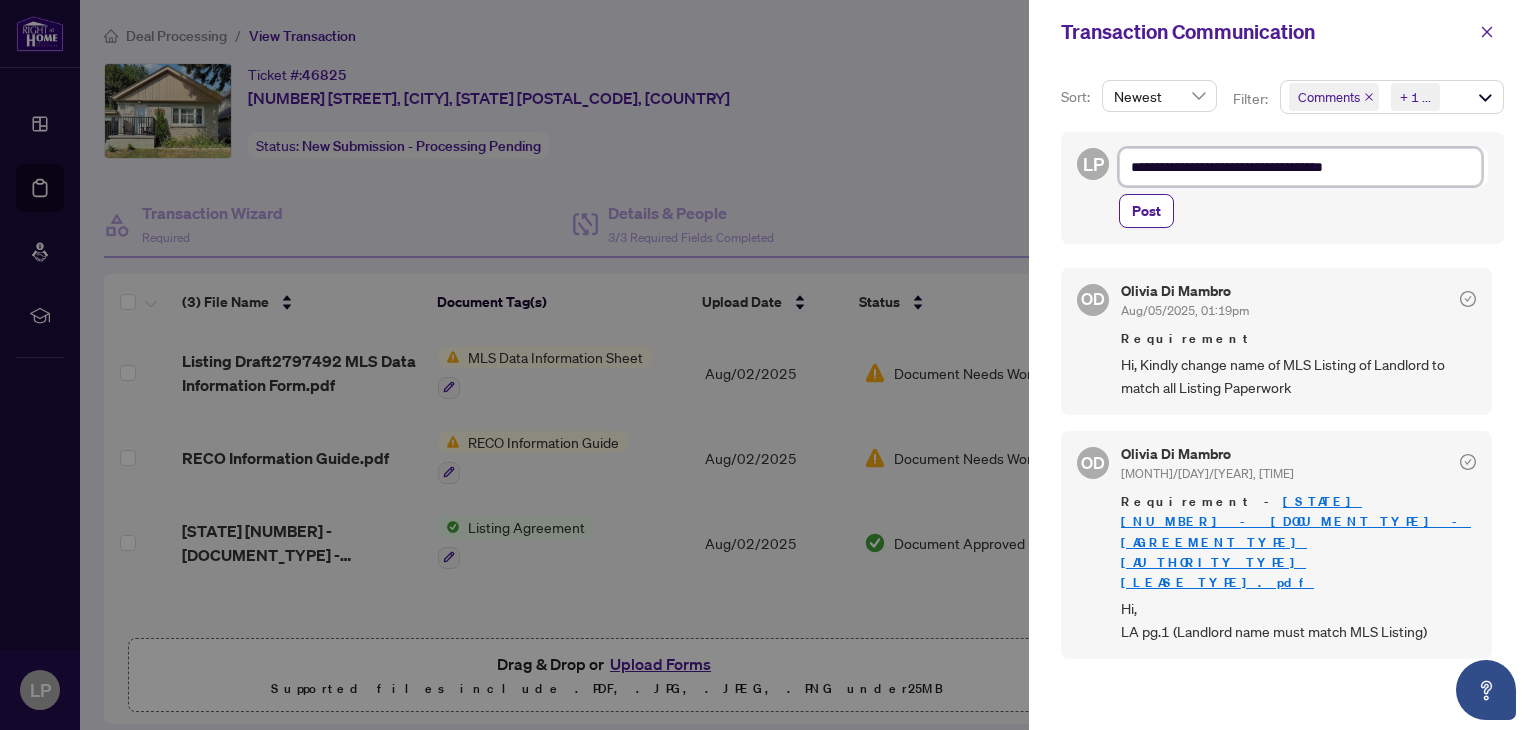 type on "**********" 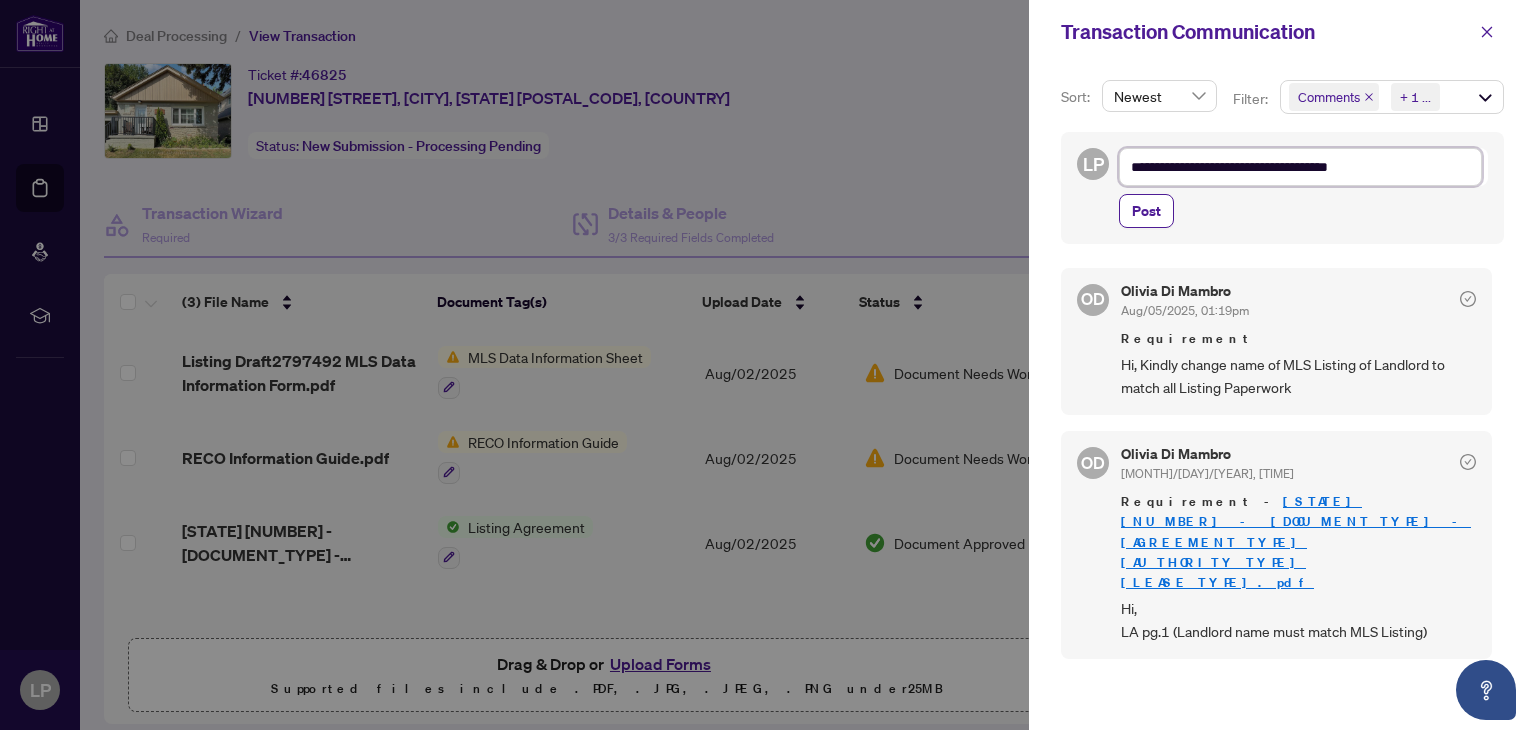 type on "**********" 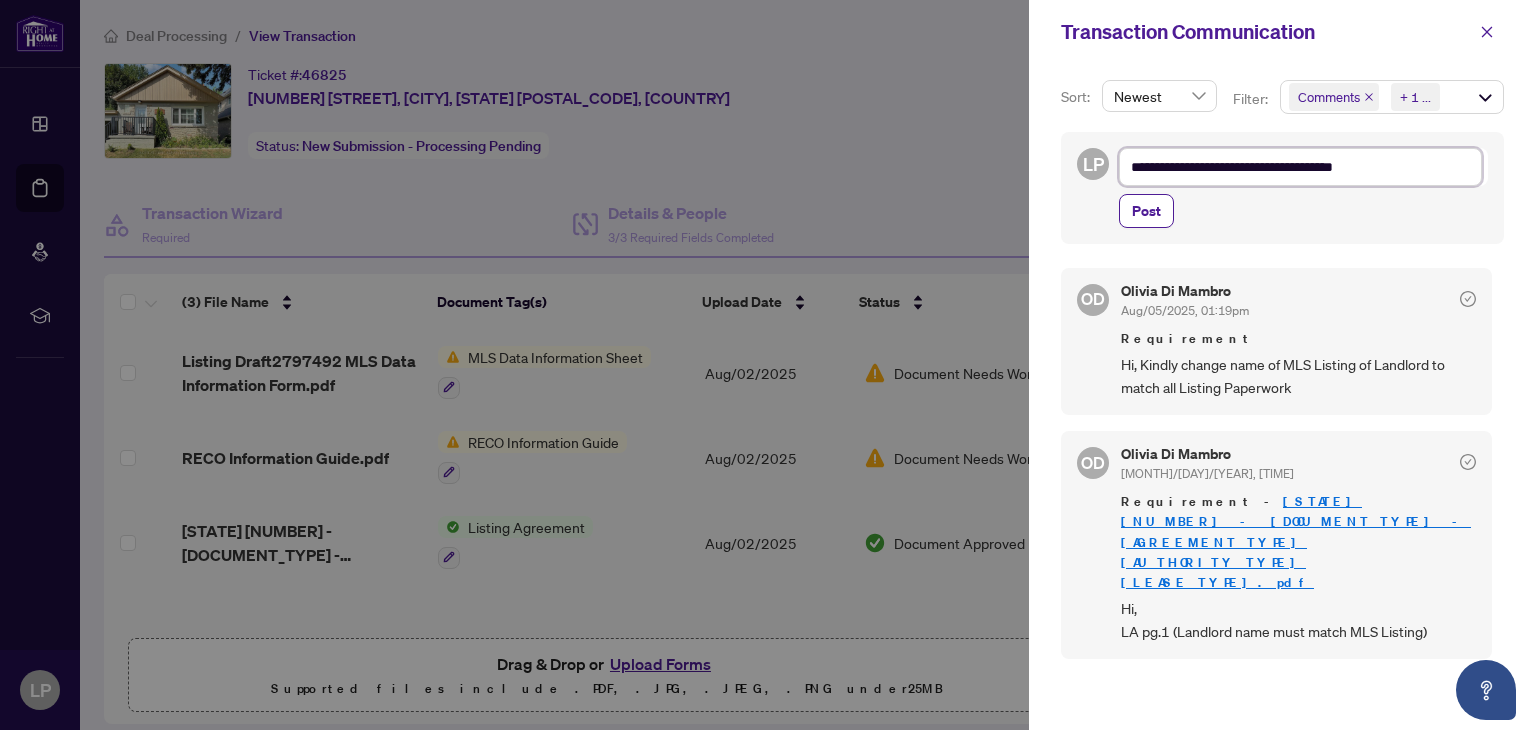 type on "**********" 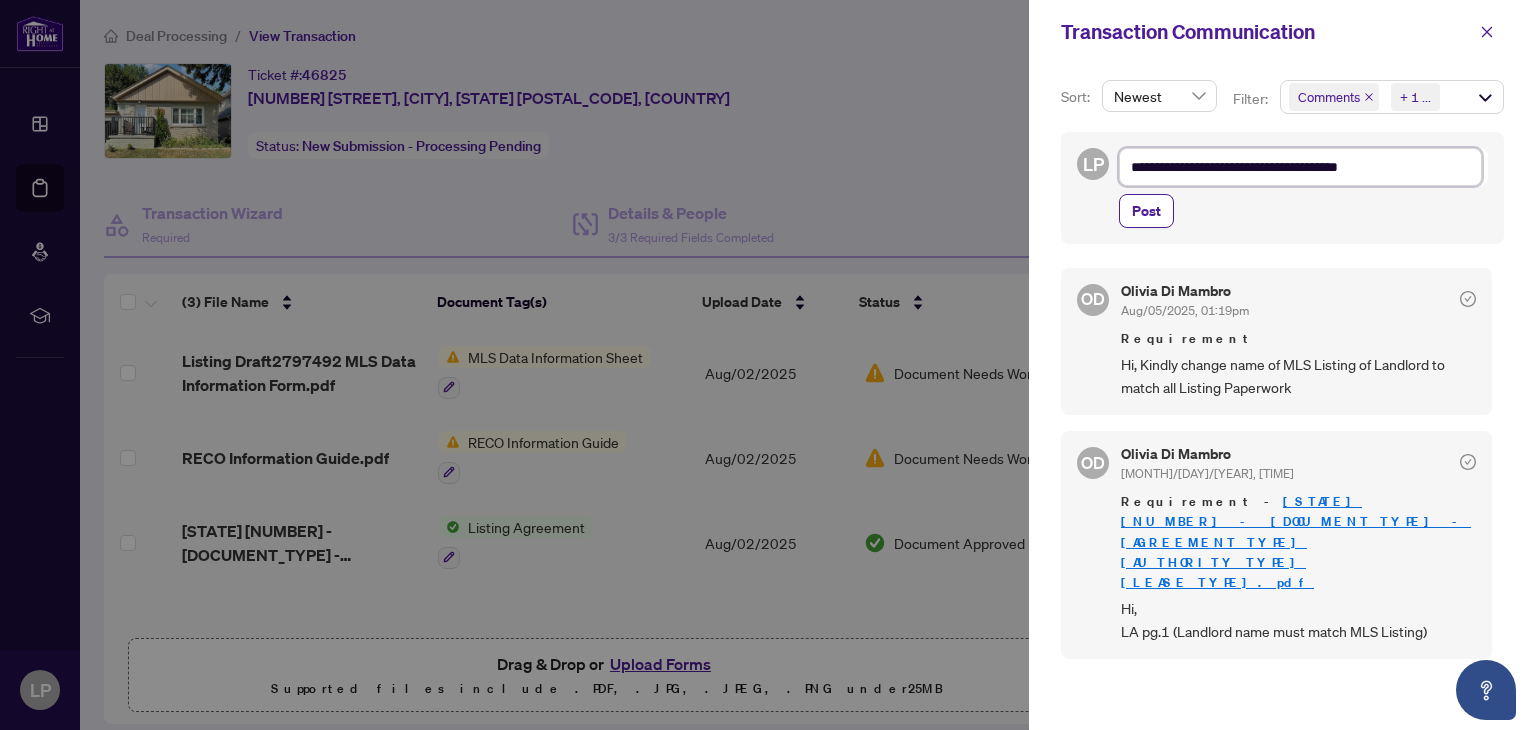 type on "**********" 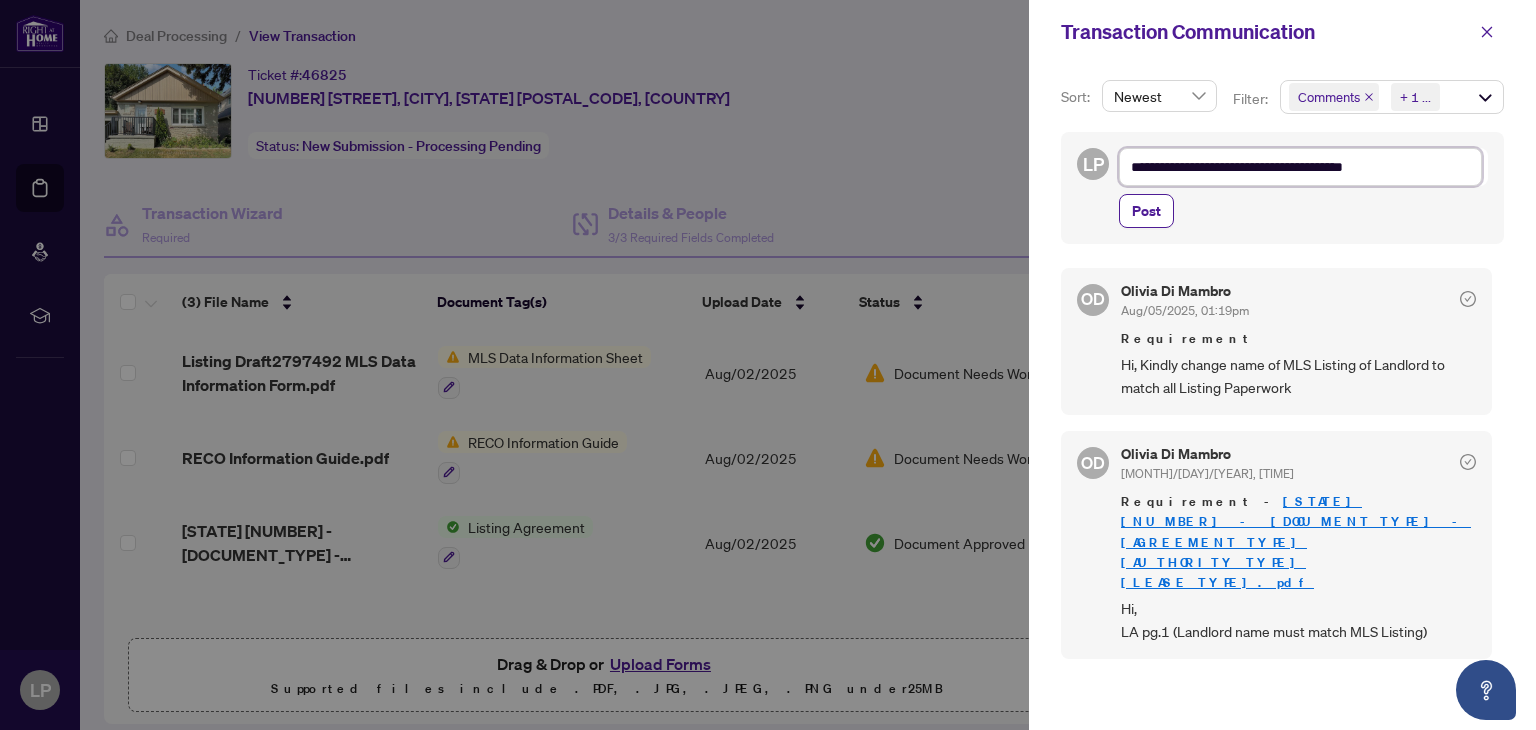 type on "**********" 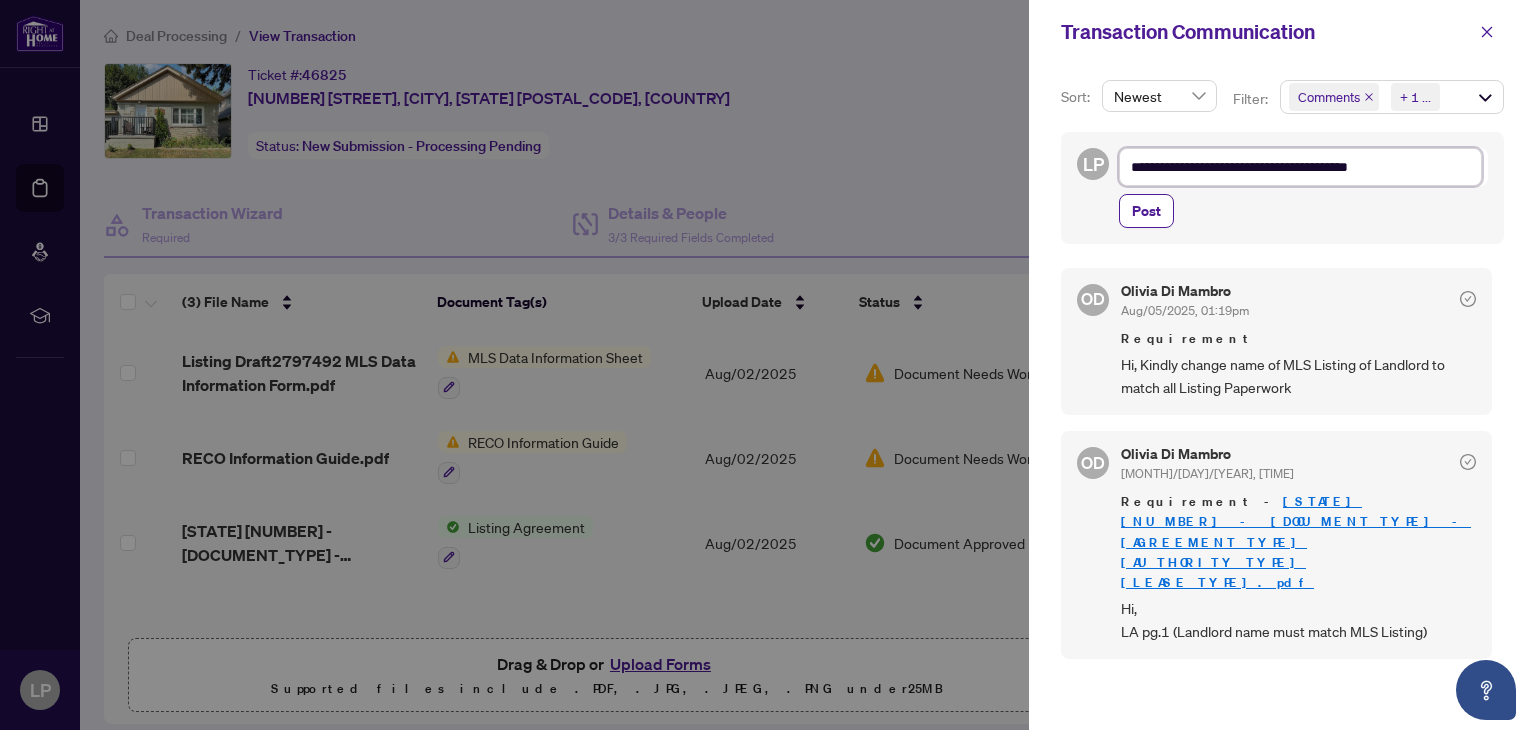 type on "**********" 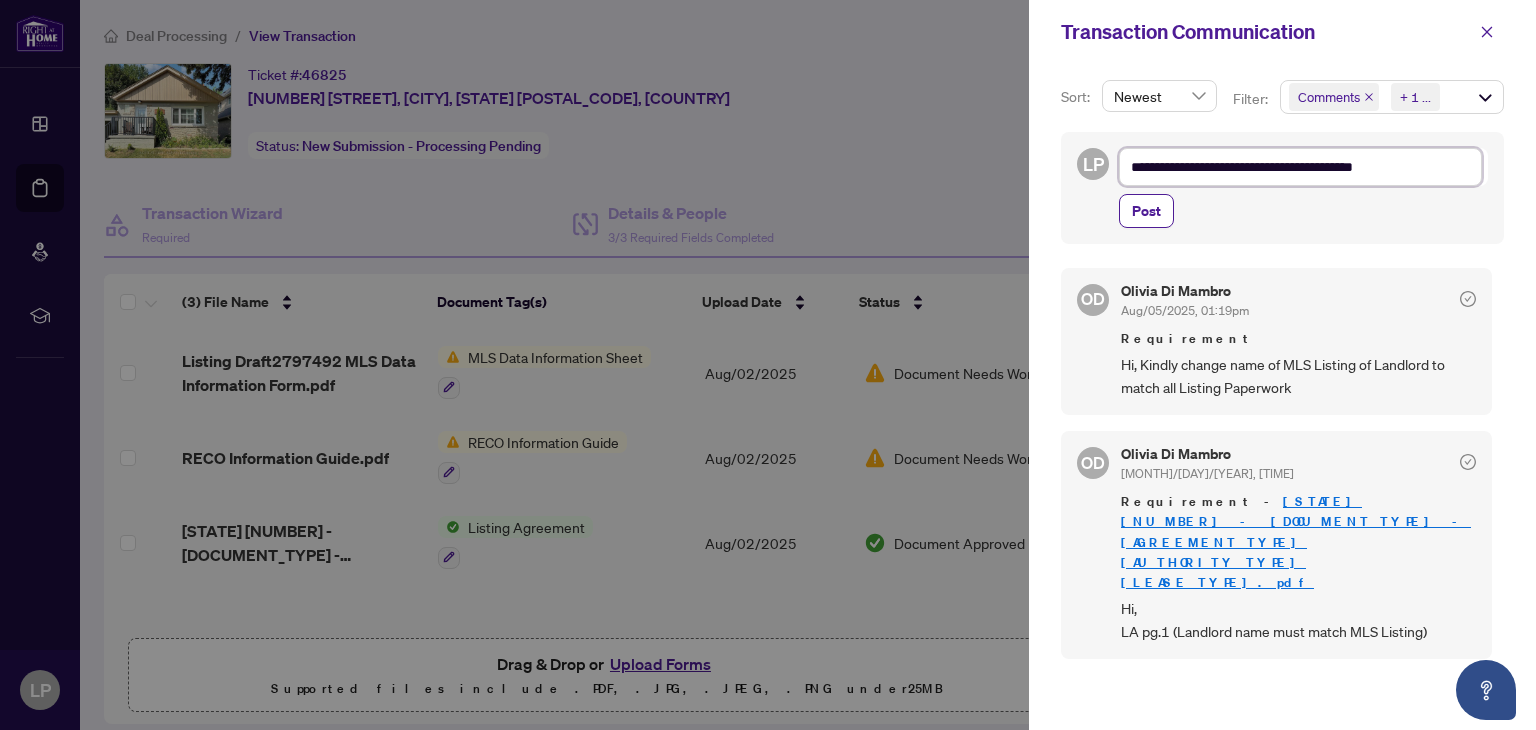 type on "**********" 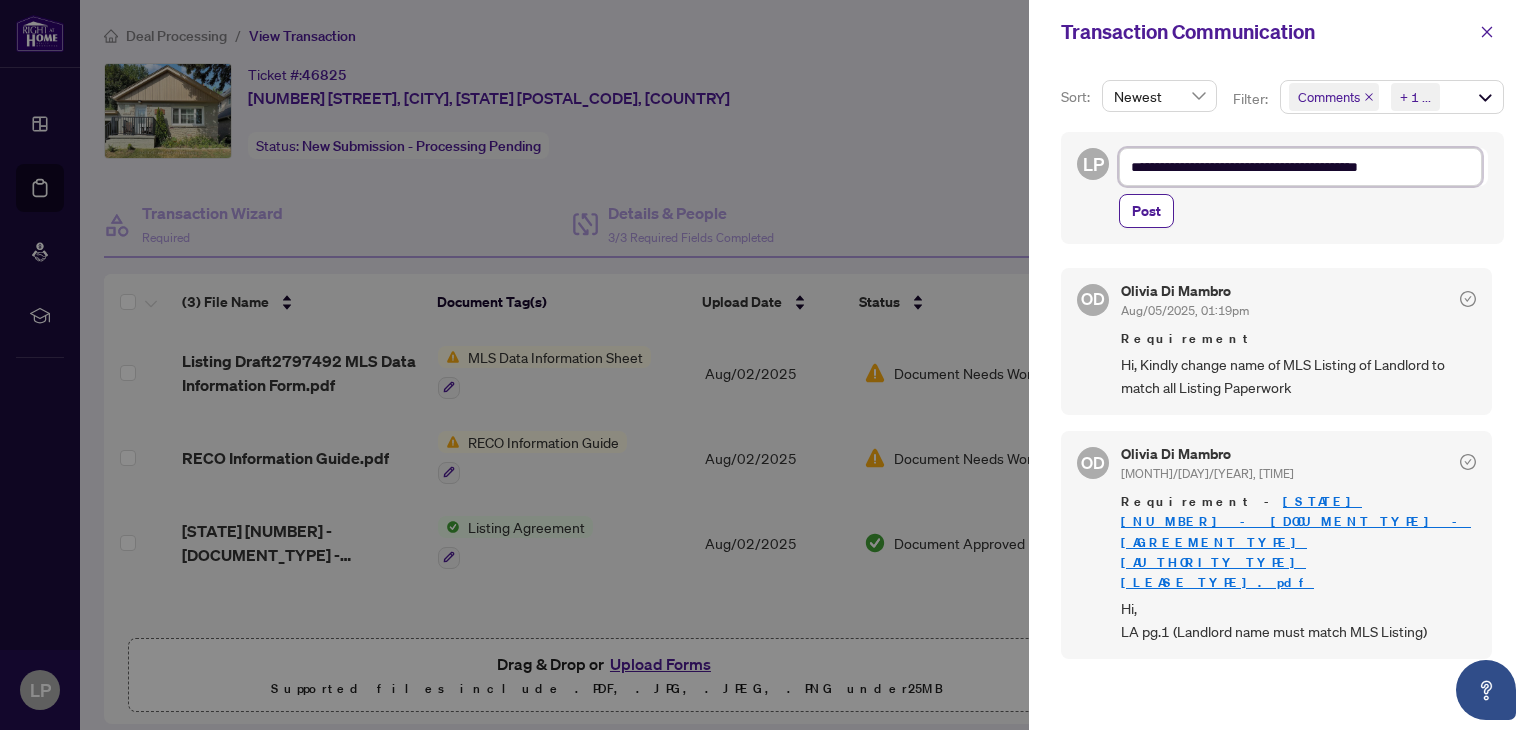 type on "**********" 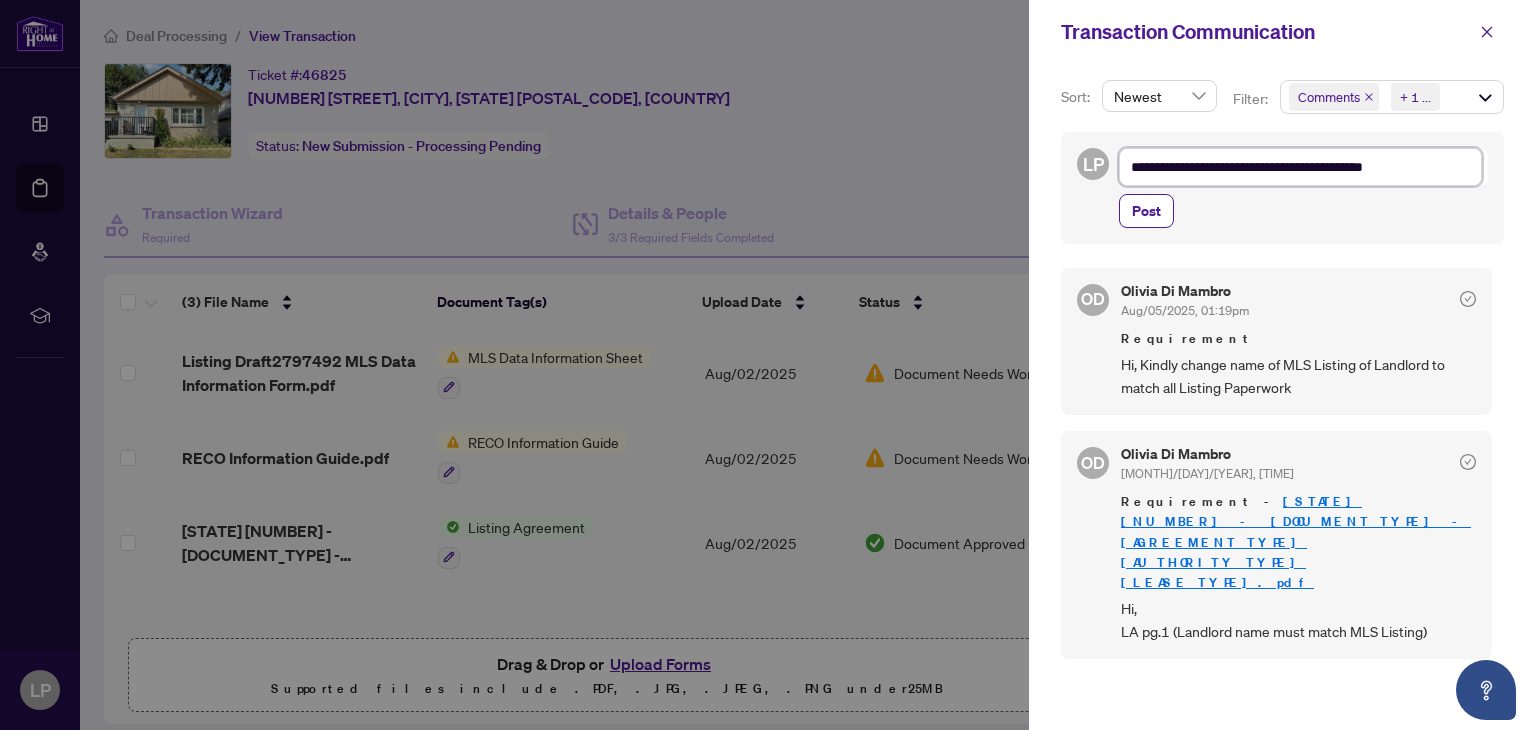 type on "**********" 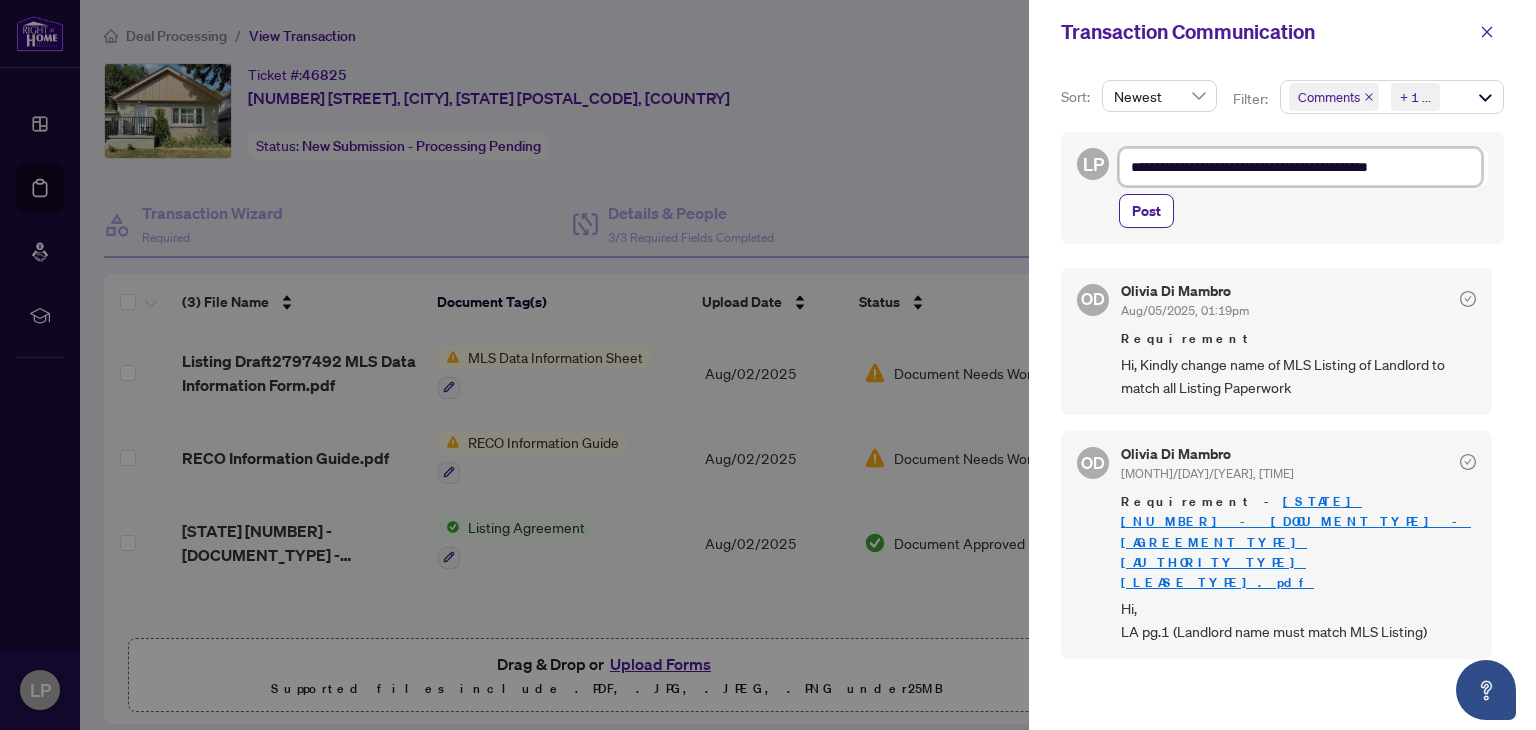 type on "**********" 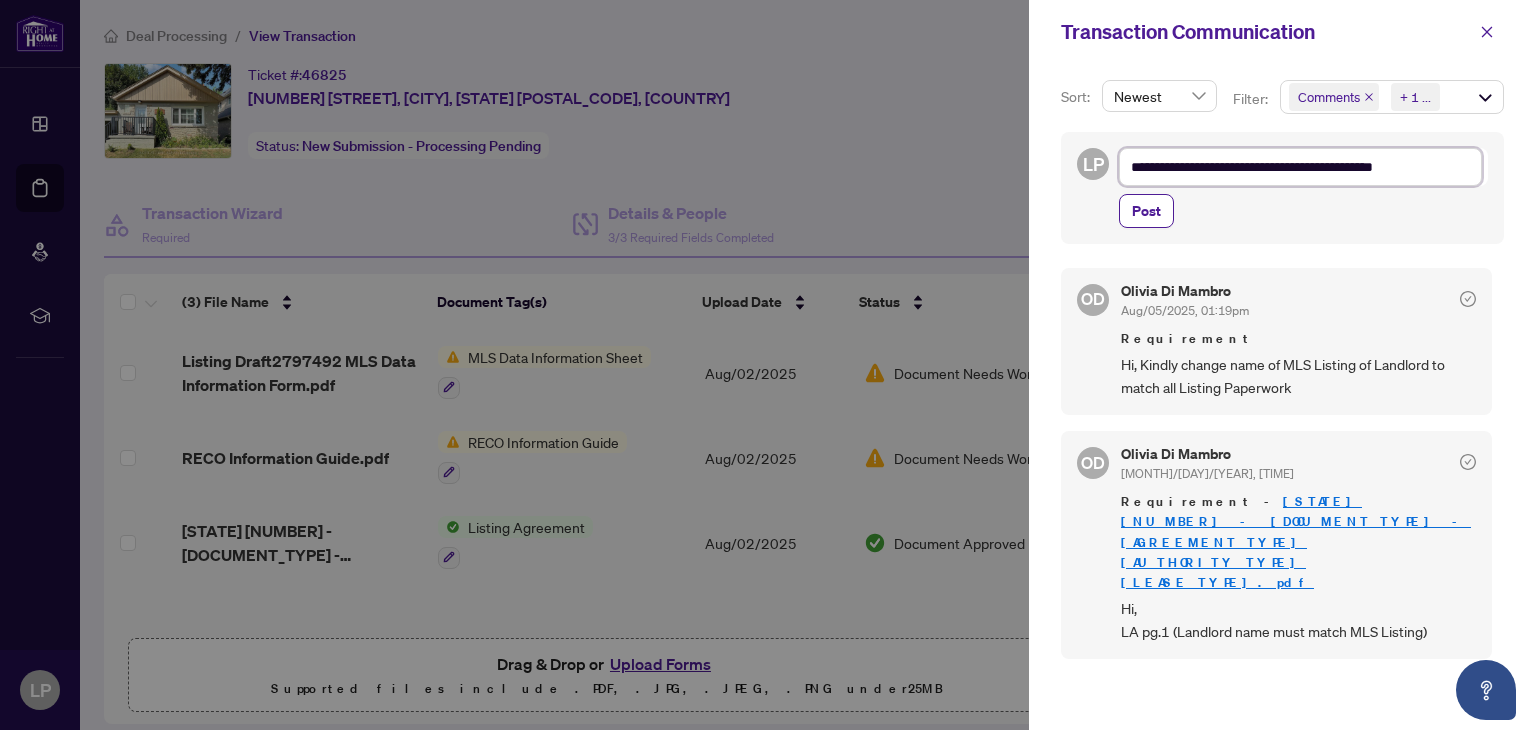 type on "**********" 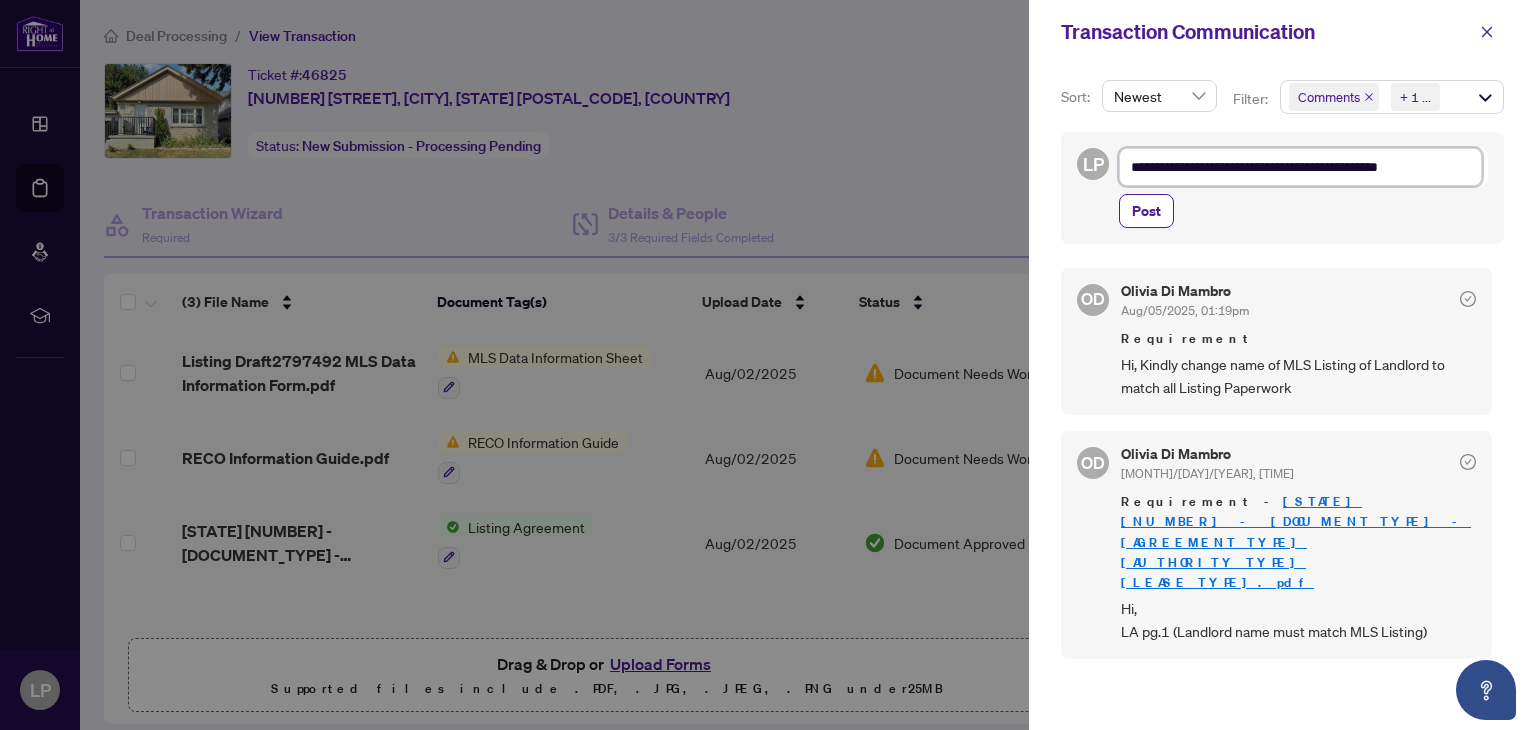type on "**********" 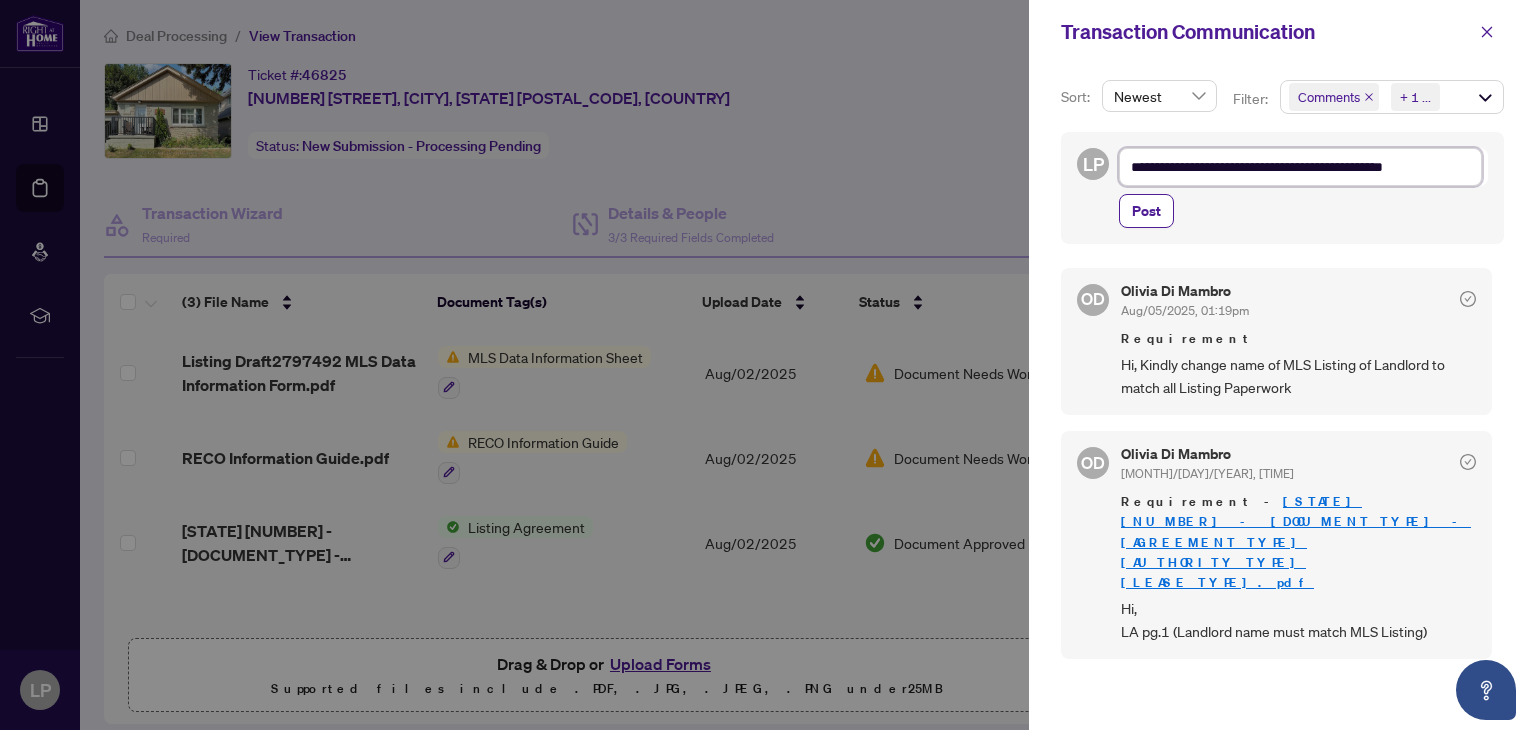 type on "**********" 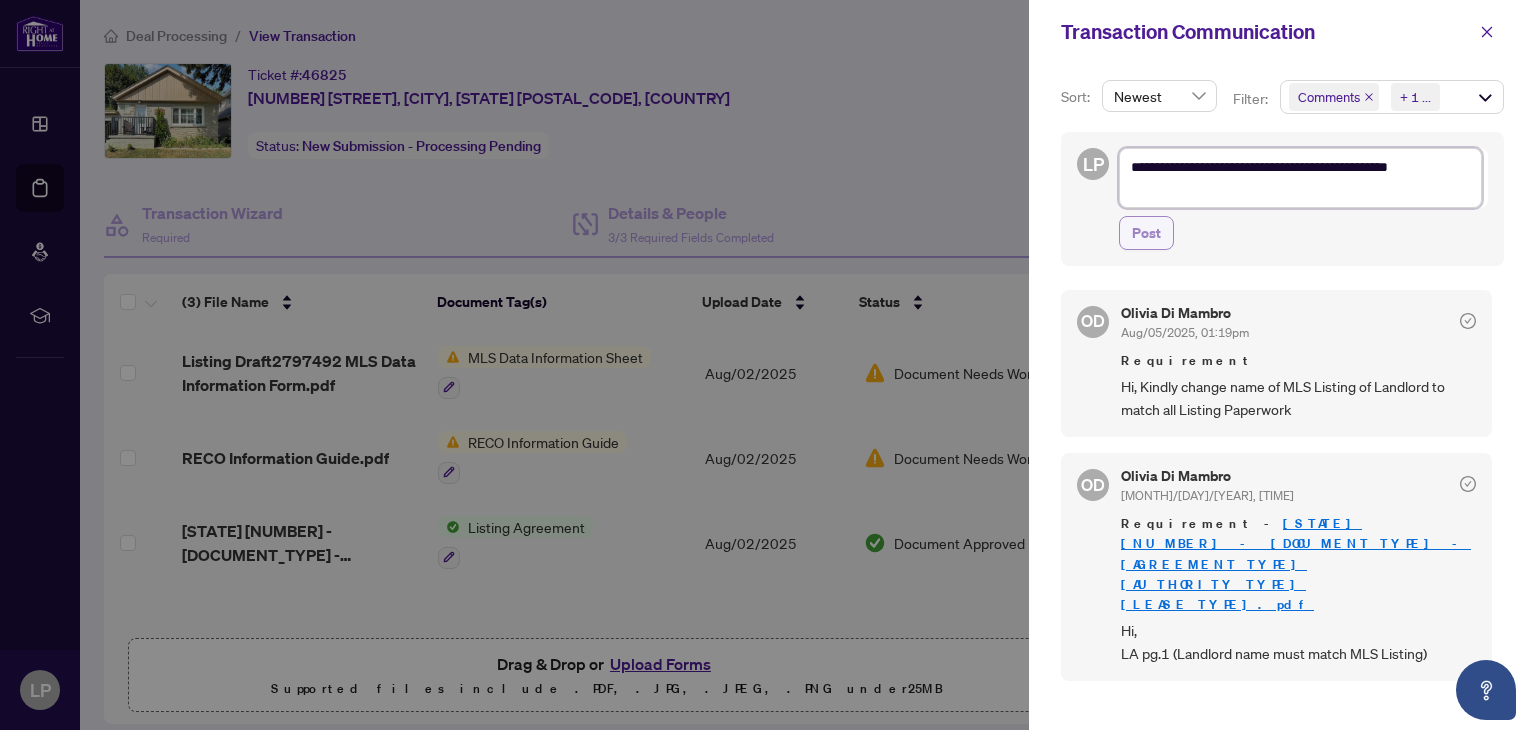 type on "**********" 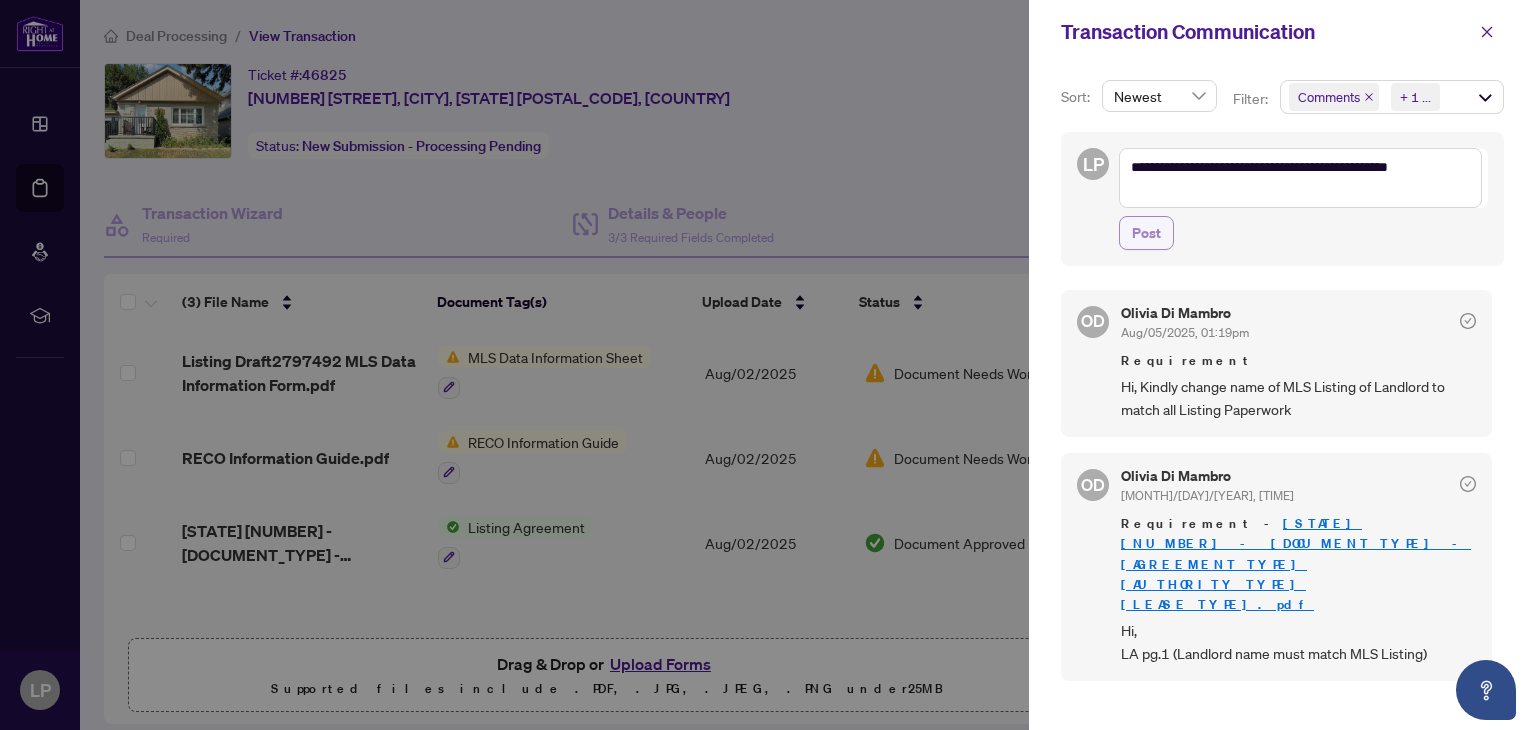 click on "Post" at bounding box center [1146, 233] 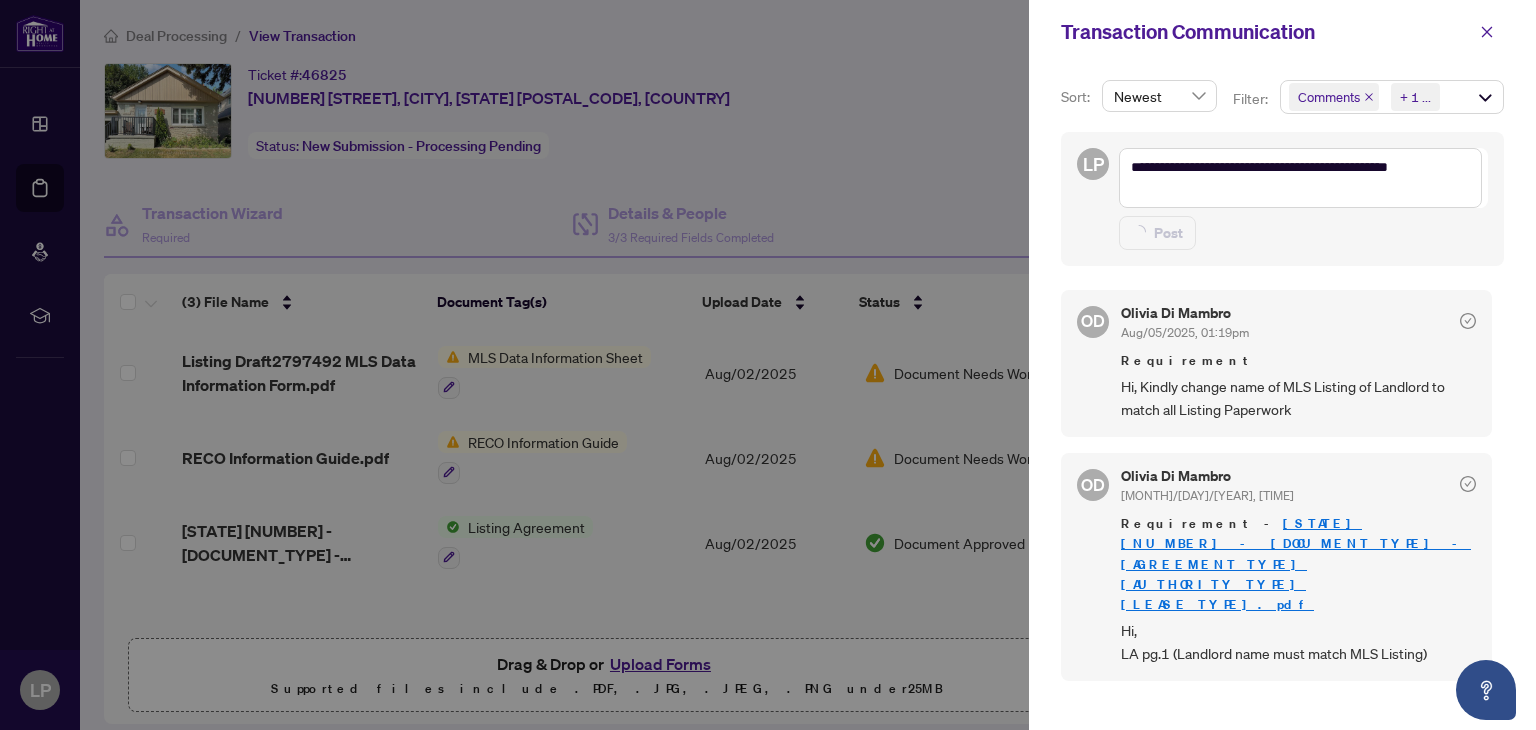 type 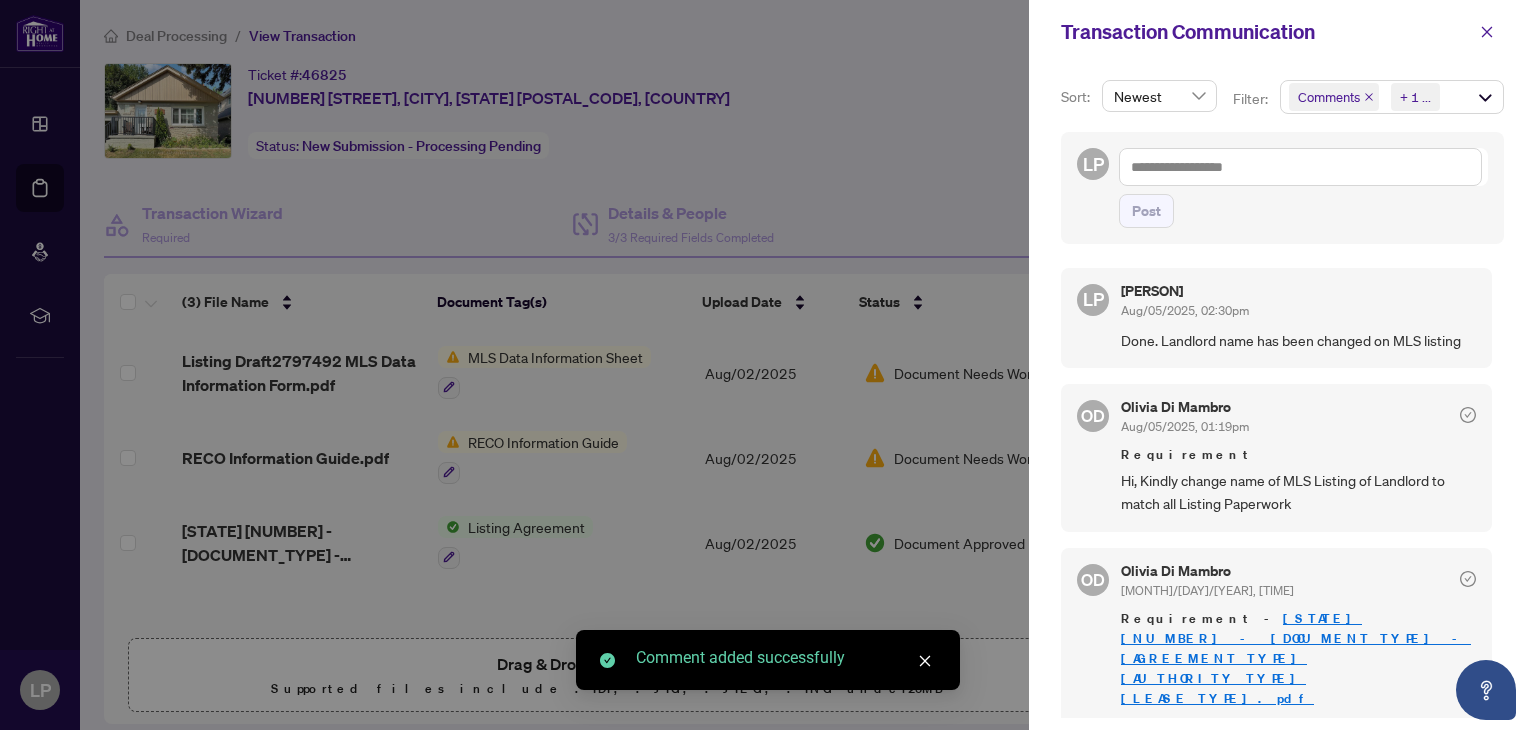click at bounding box center [768, 365] 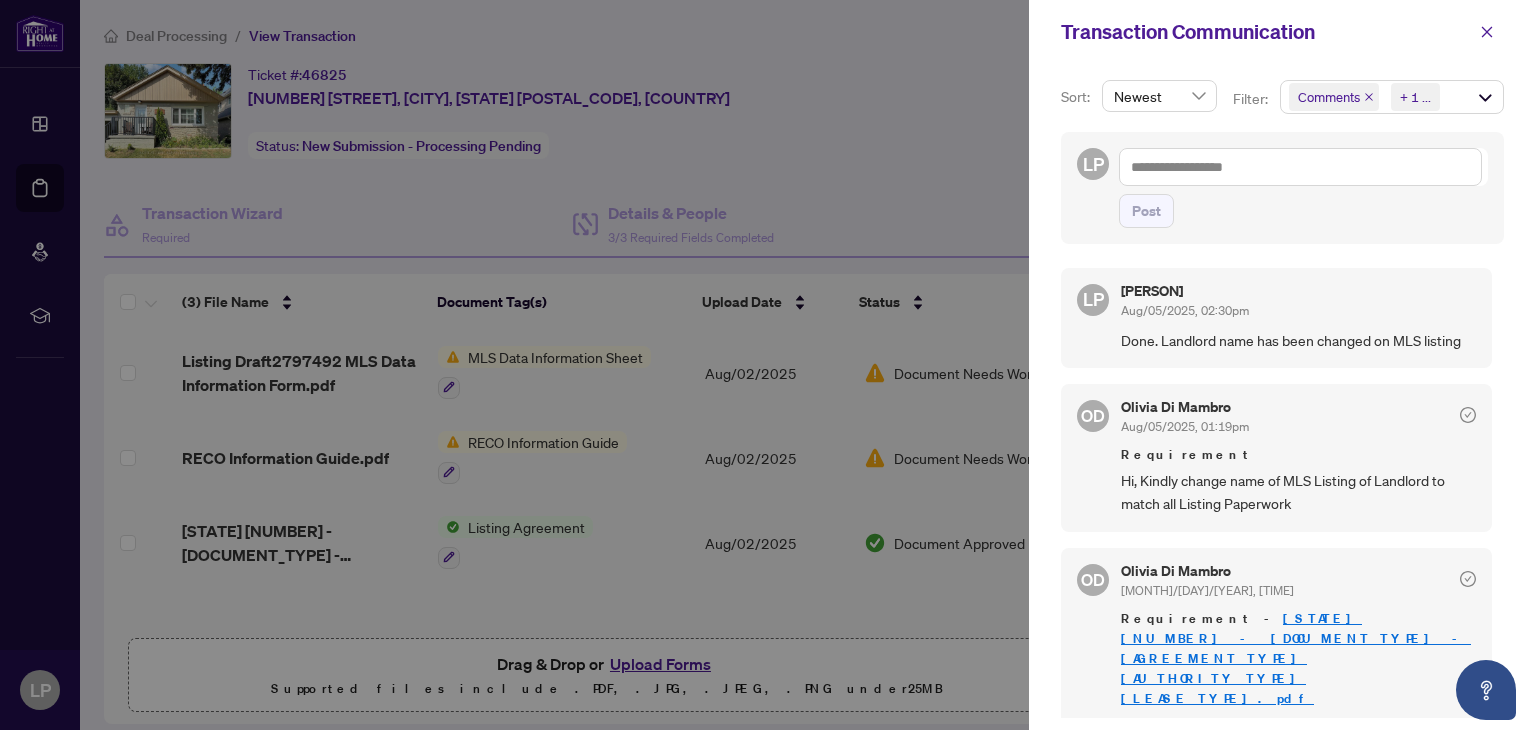 click on "Newest" at bounding box center (1159, 96) 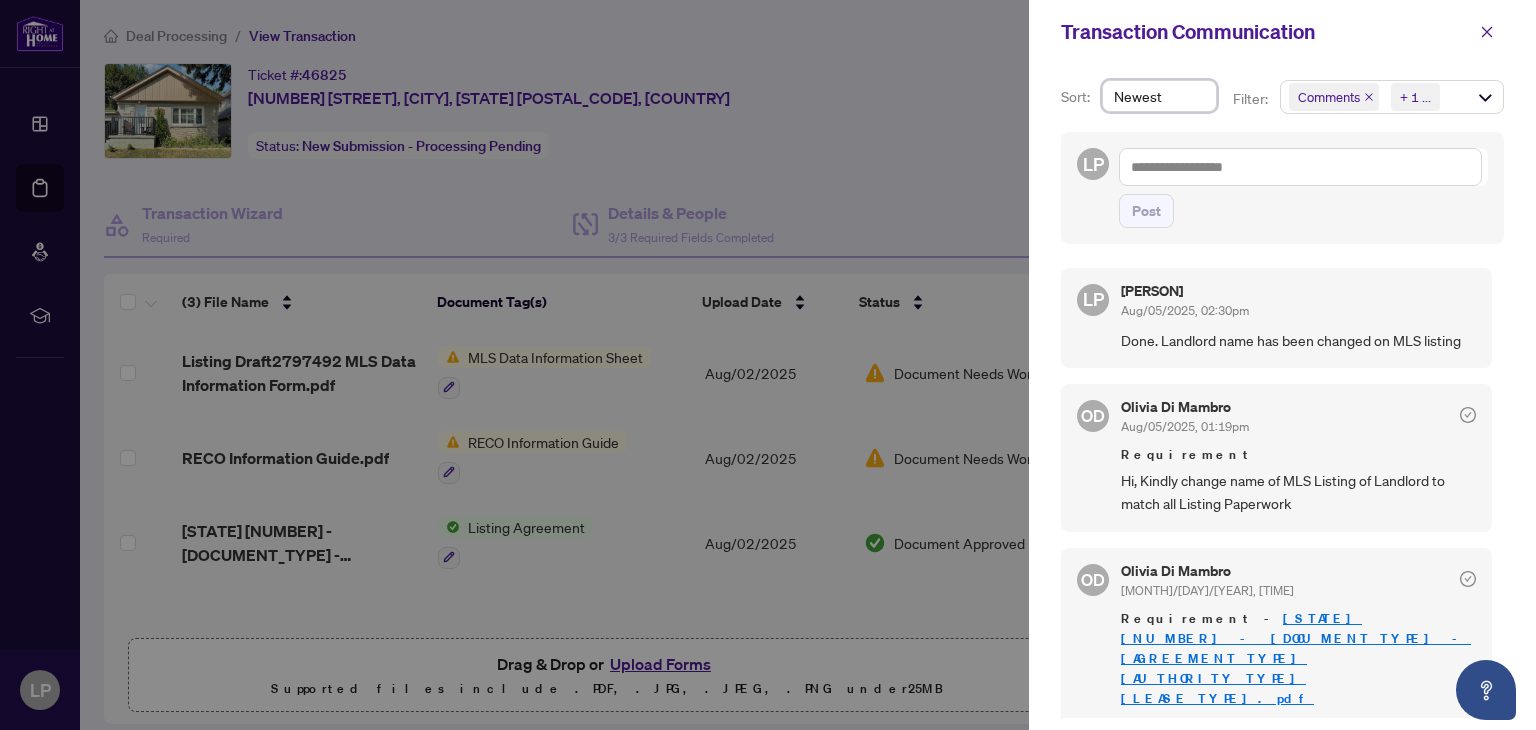 click on "Newest" at bounding box center (1159, 96) 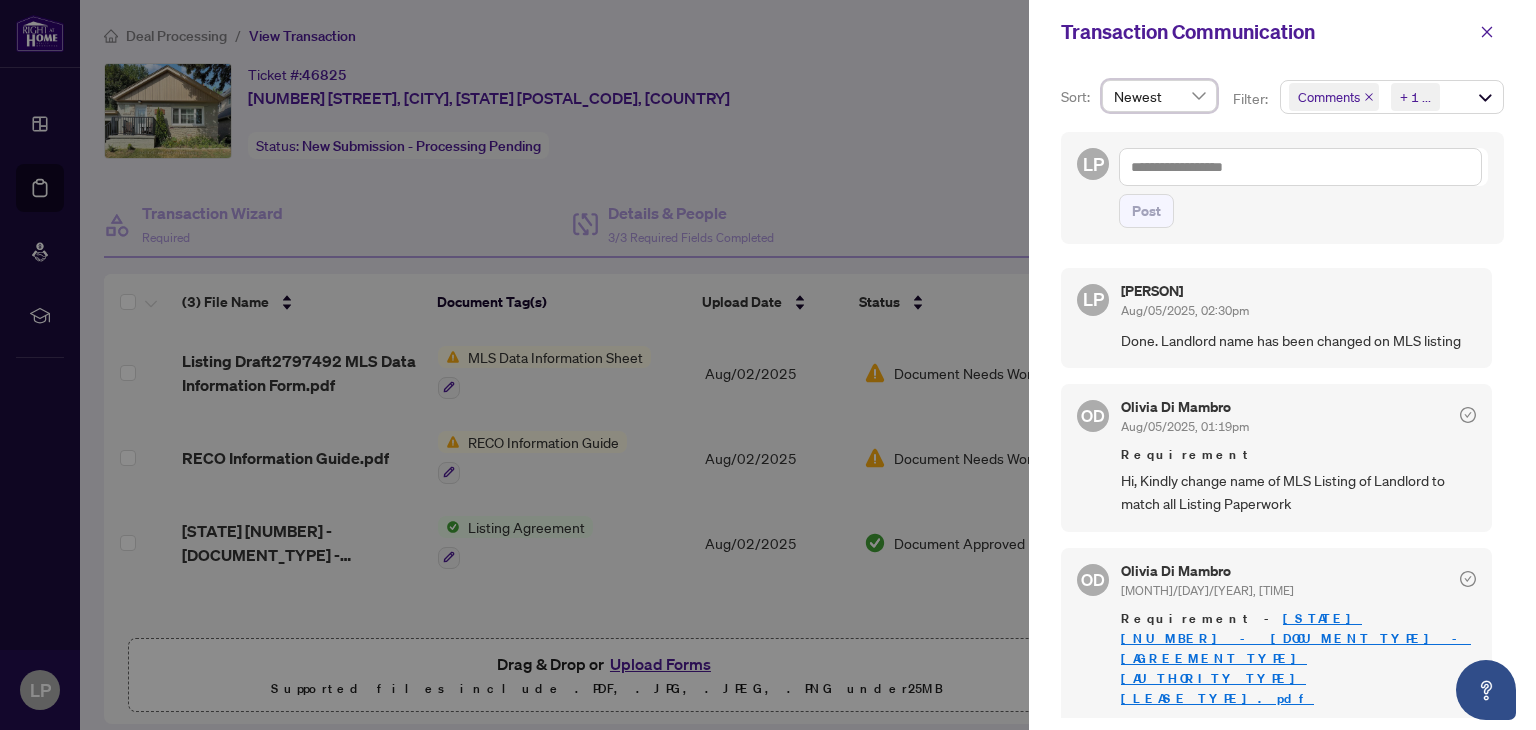 click on "Comments Requirements + 1 ..." at bounding box center (1392, 97) 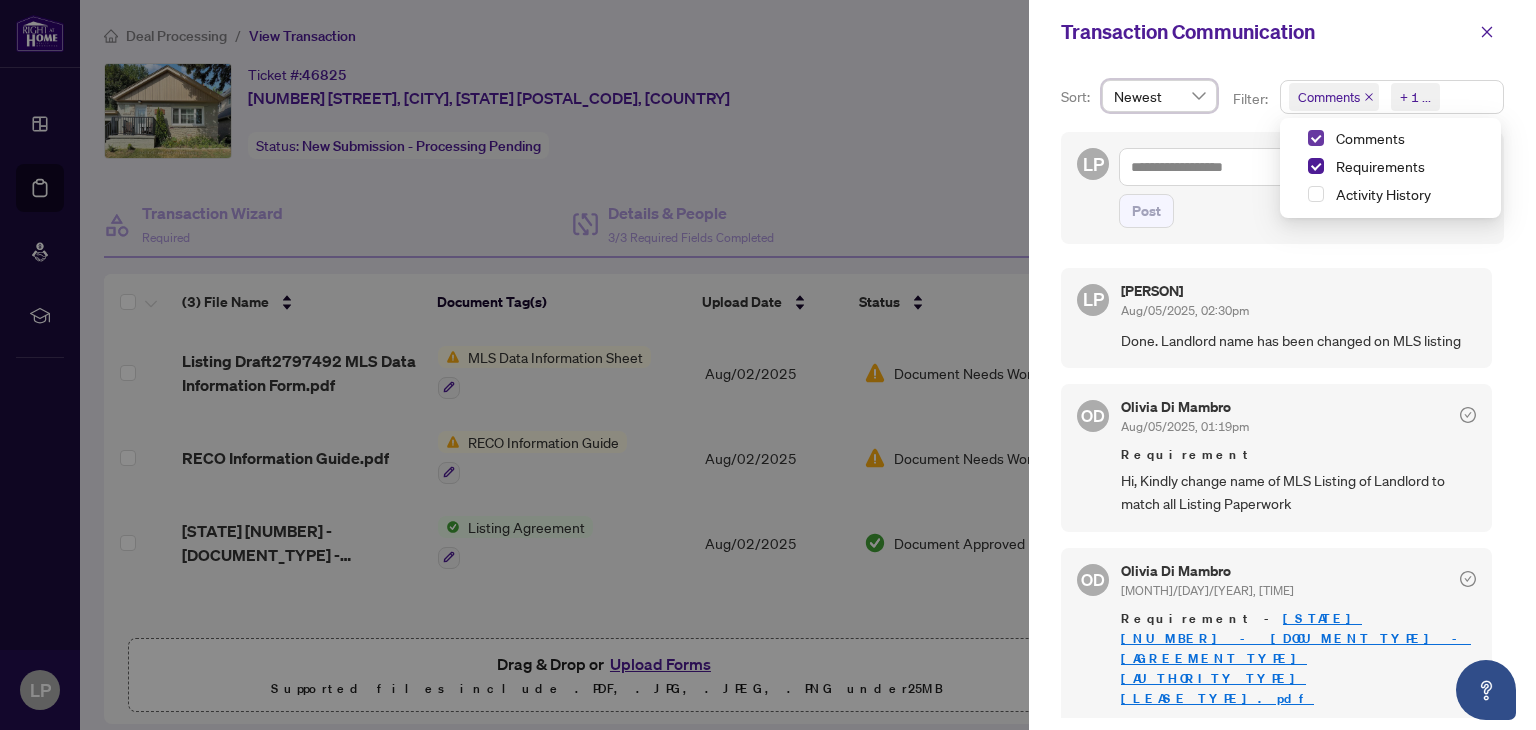 click at bounding box center (1316, 138) 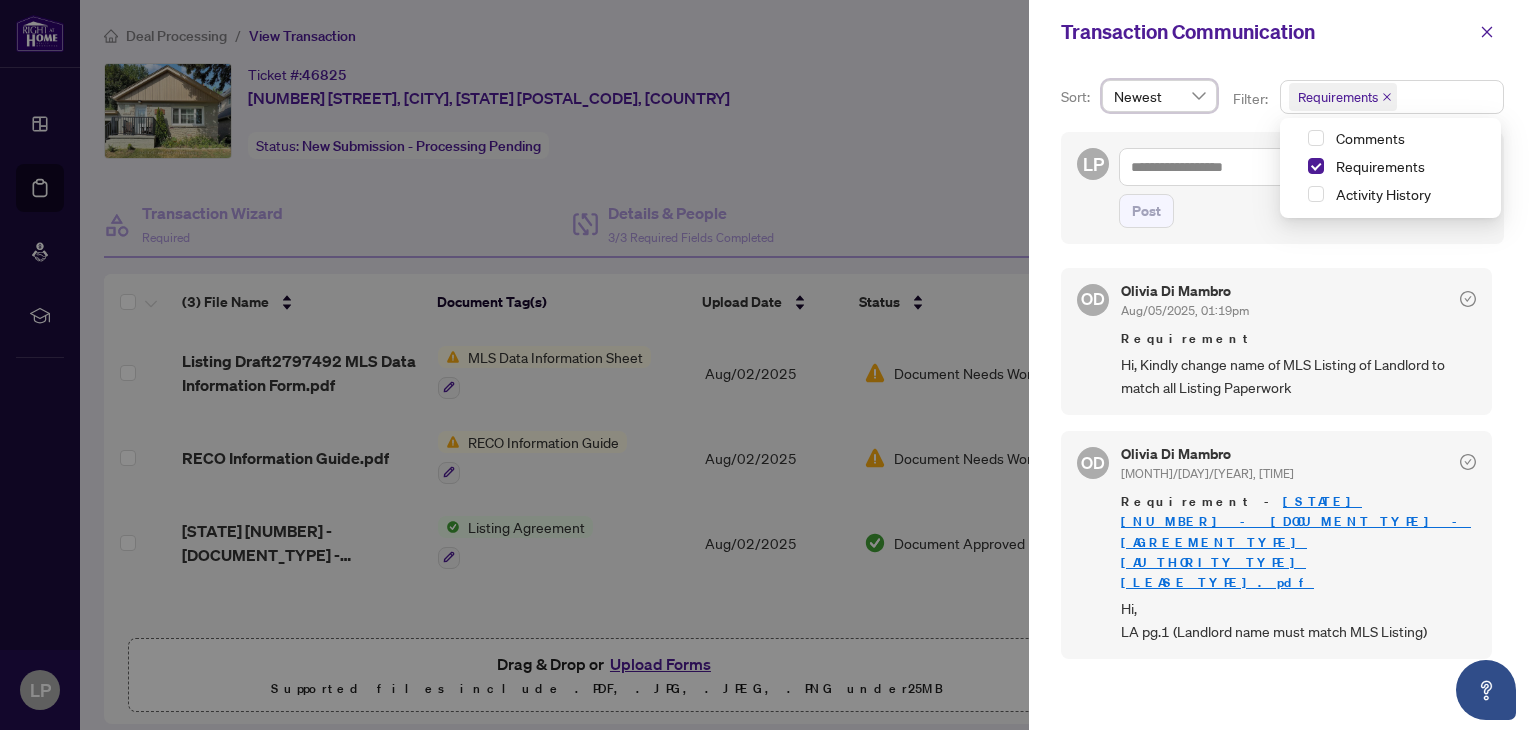 click on "Requirements" at bounding box center (1390, 168) 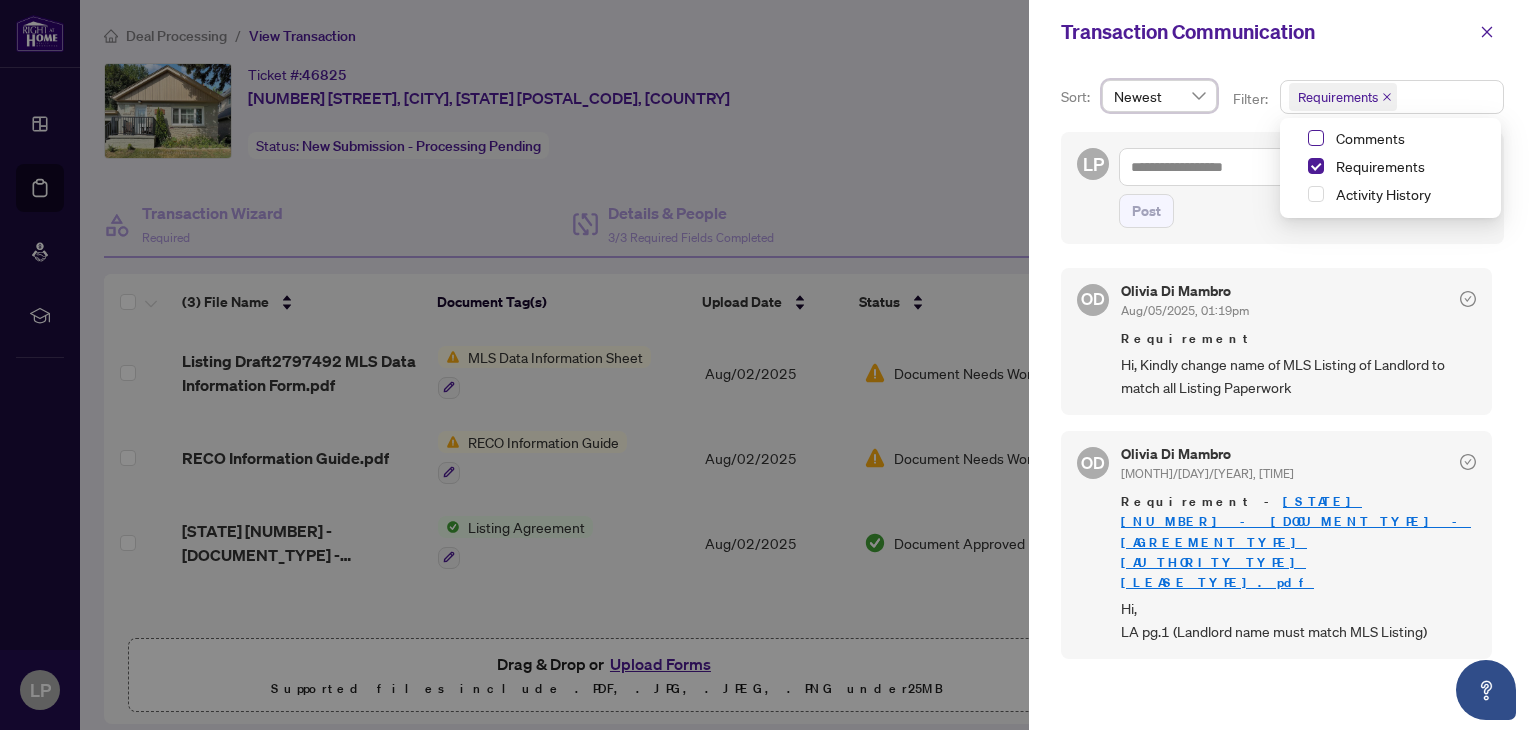 click at bounding box center [1316, 138] 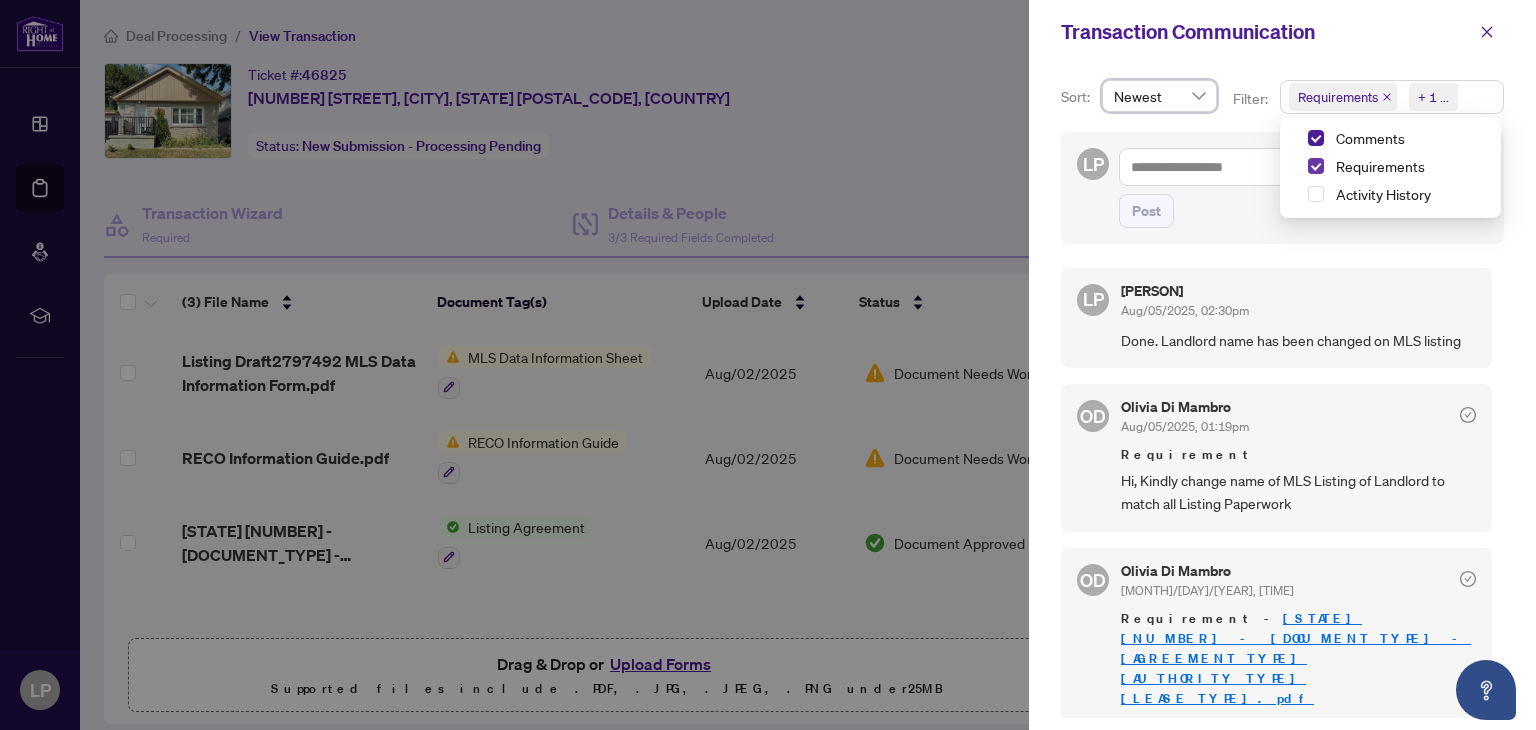 click at bounding box center (1316, 166) 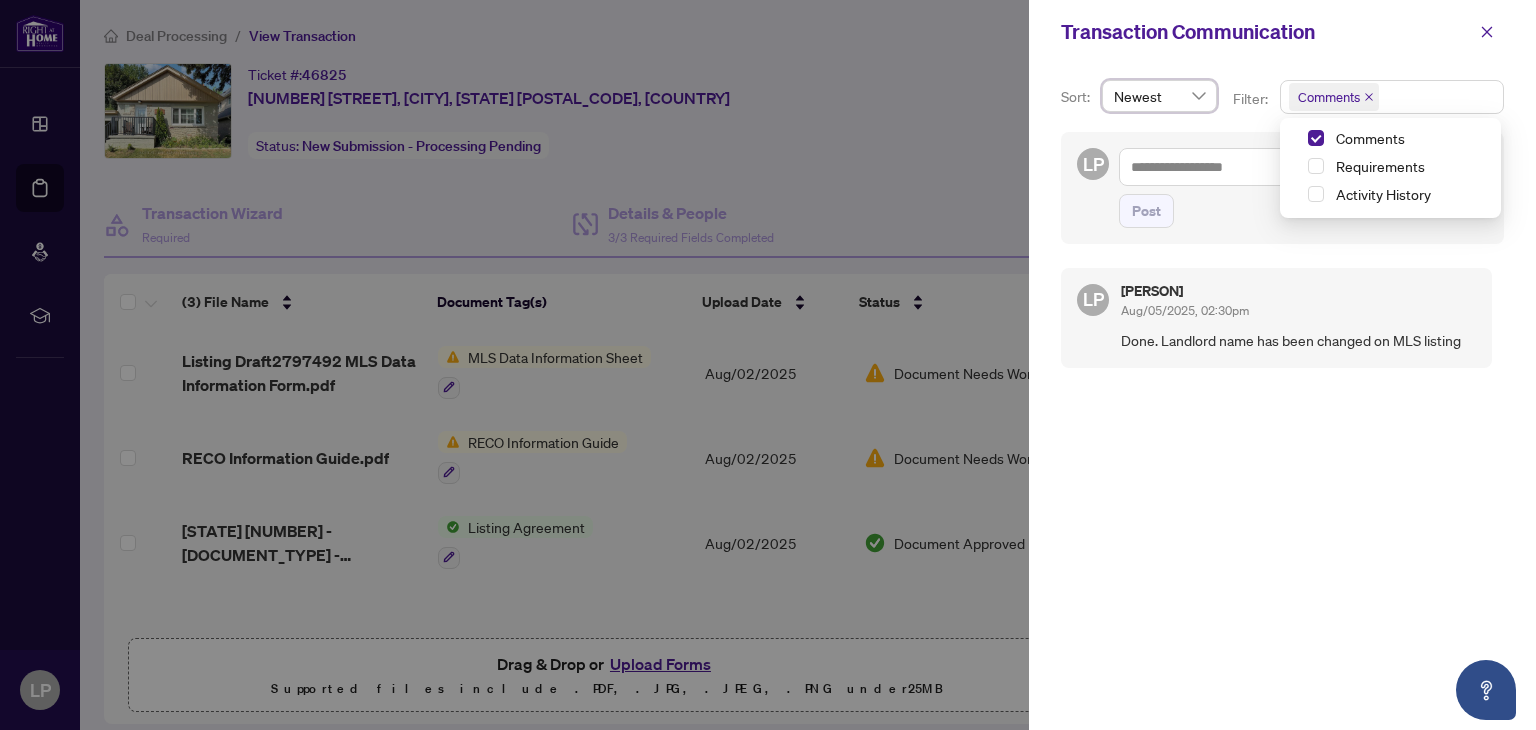 click on "Activity History" at bounding box center [1390, 196] 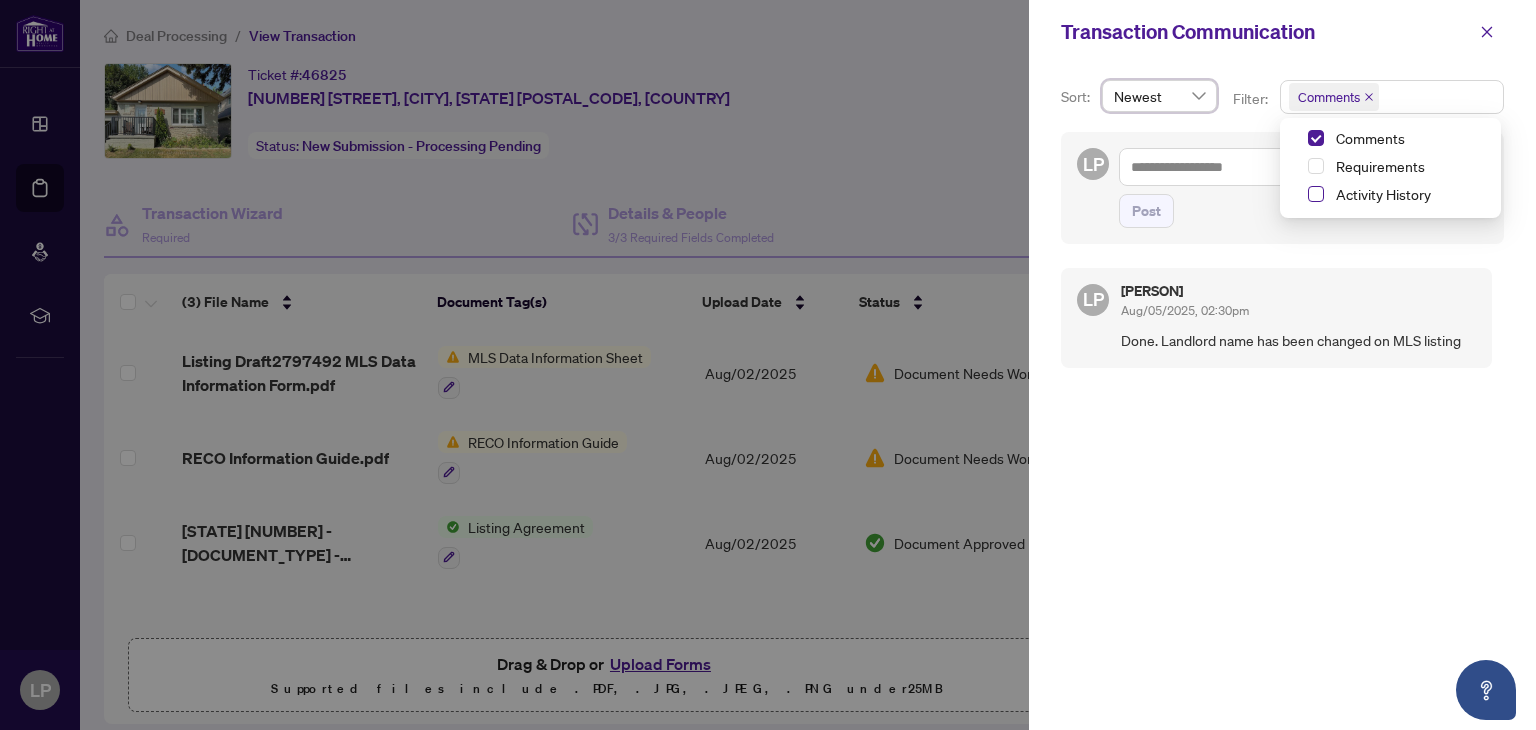 click at bounding box center (1316, 194) 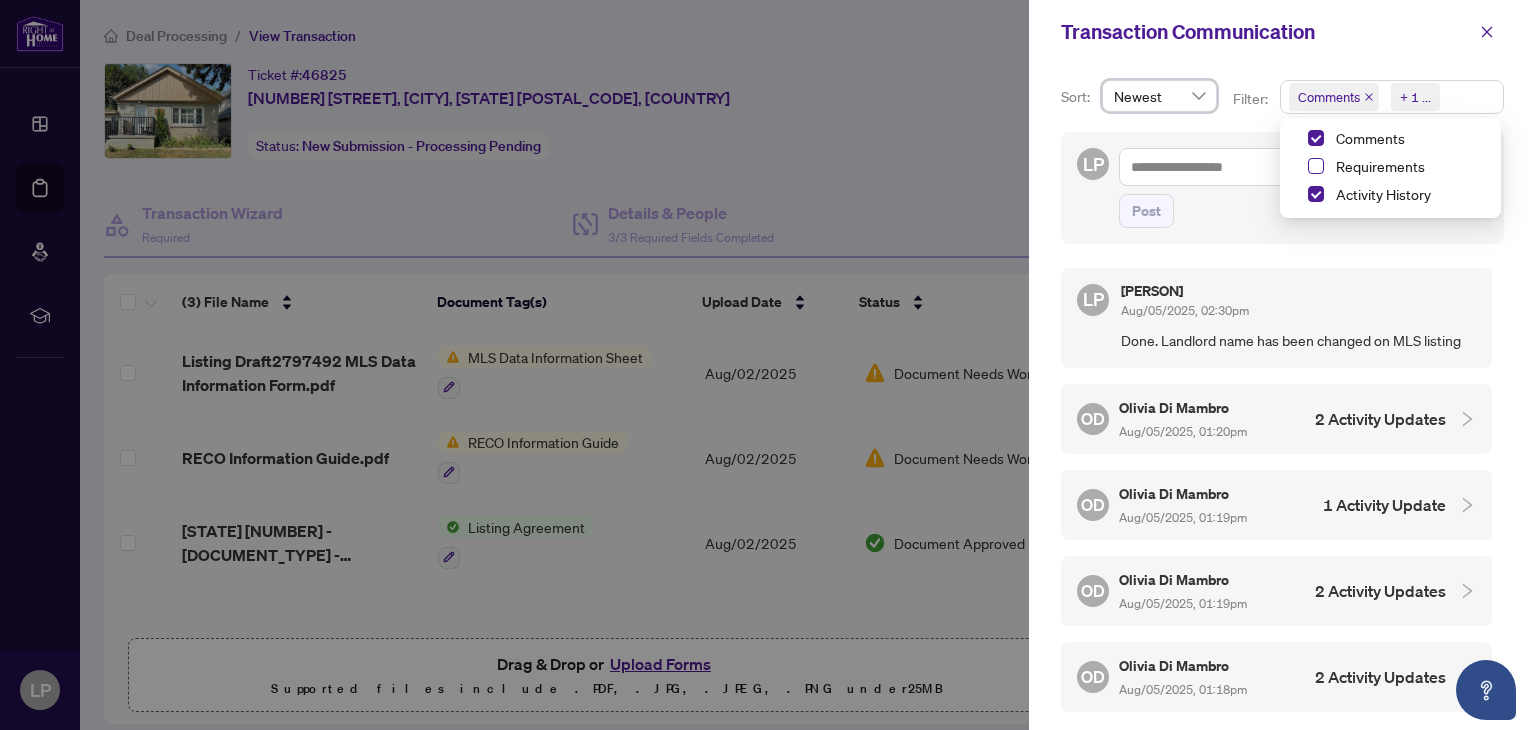 click at bounding box center [1316, 166] 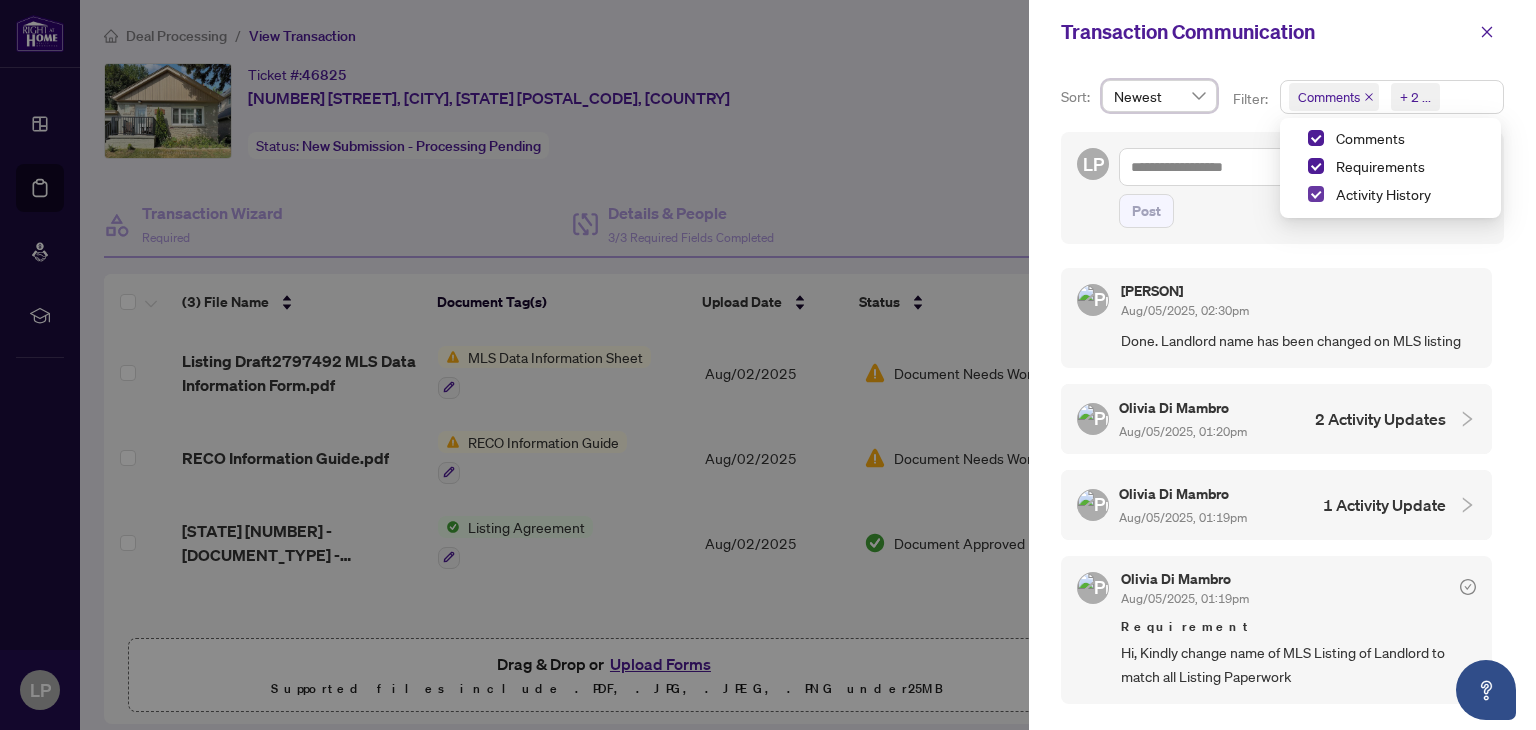click at bounding box center (1316, 194) 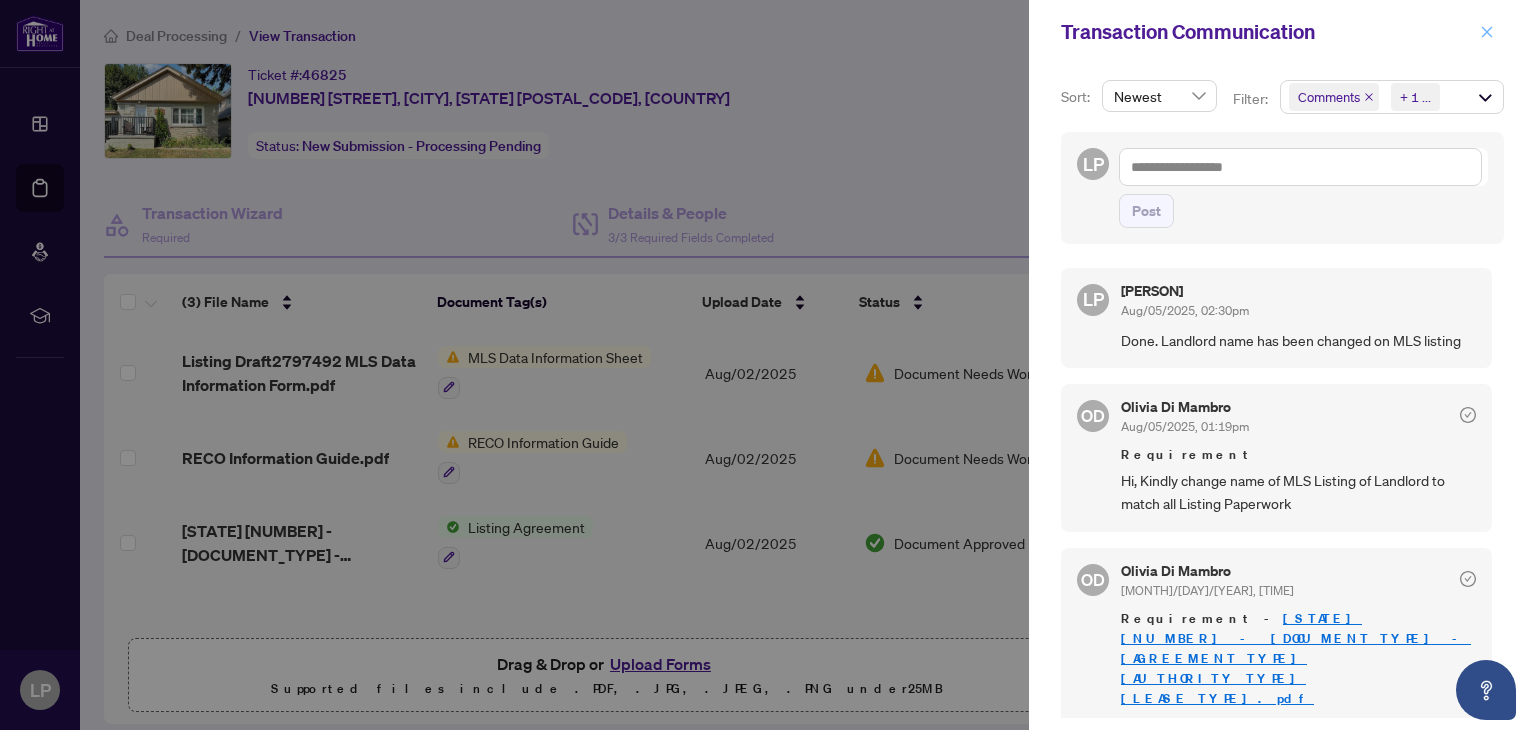 click 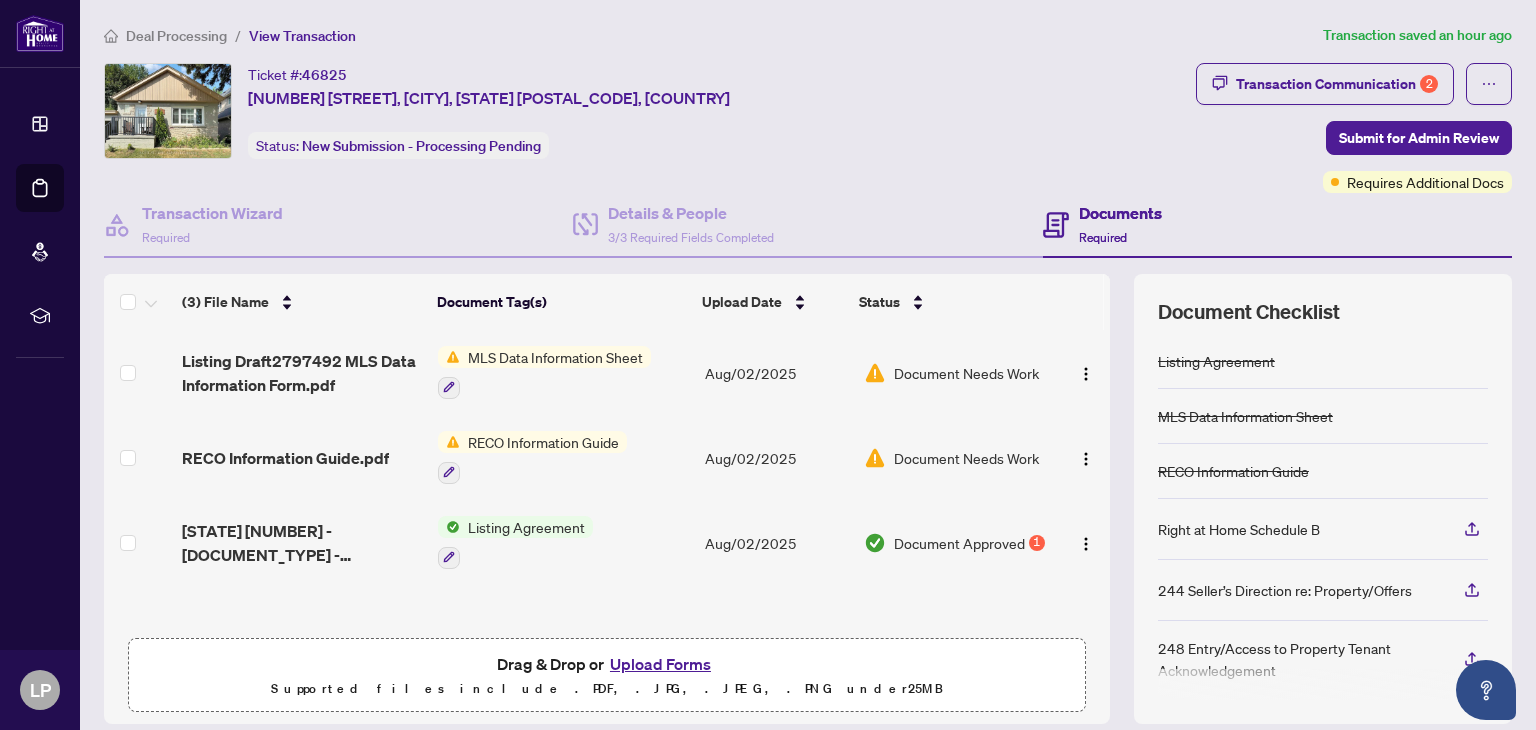 click on "Document Needs Work" at bounding box center (966, 373) 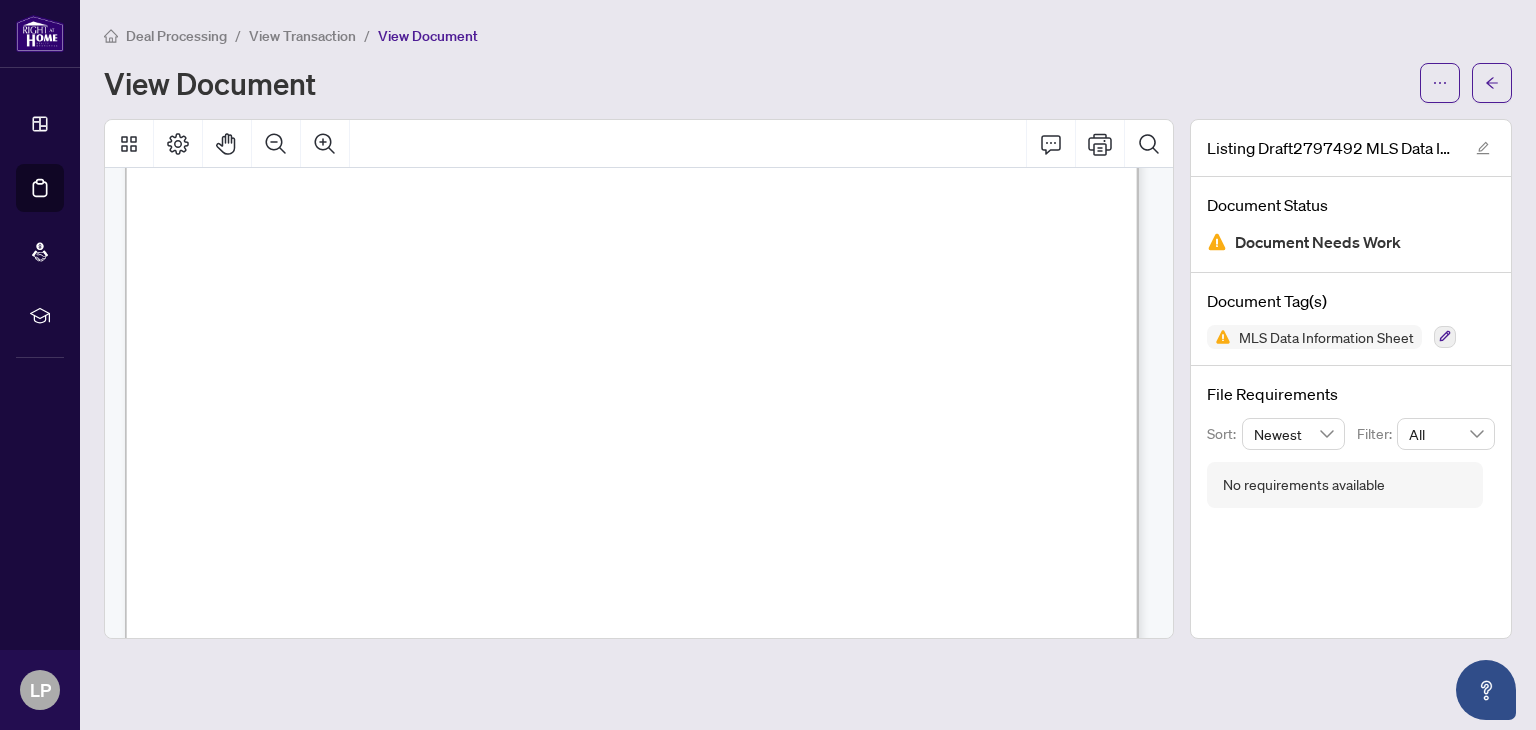 scroll, scrollTop: 0, scrollLeft: 0, axis: both 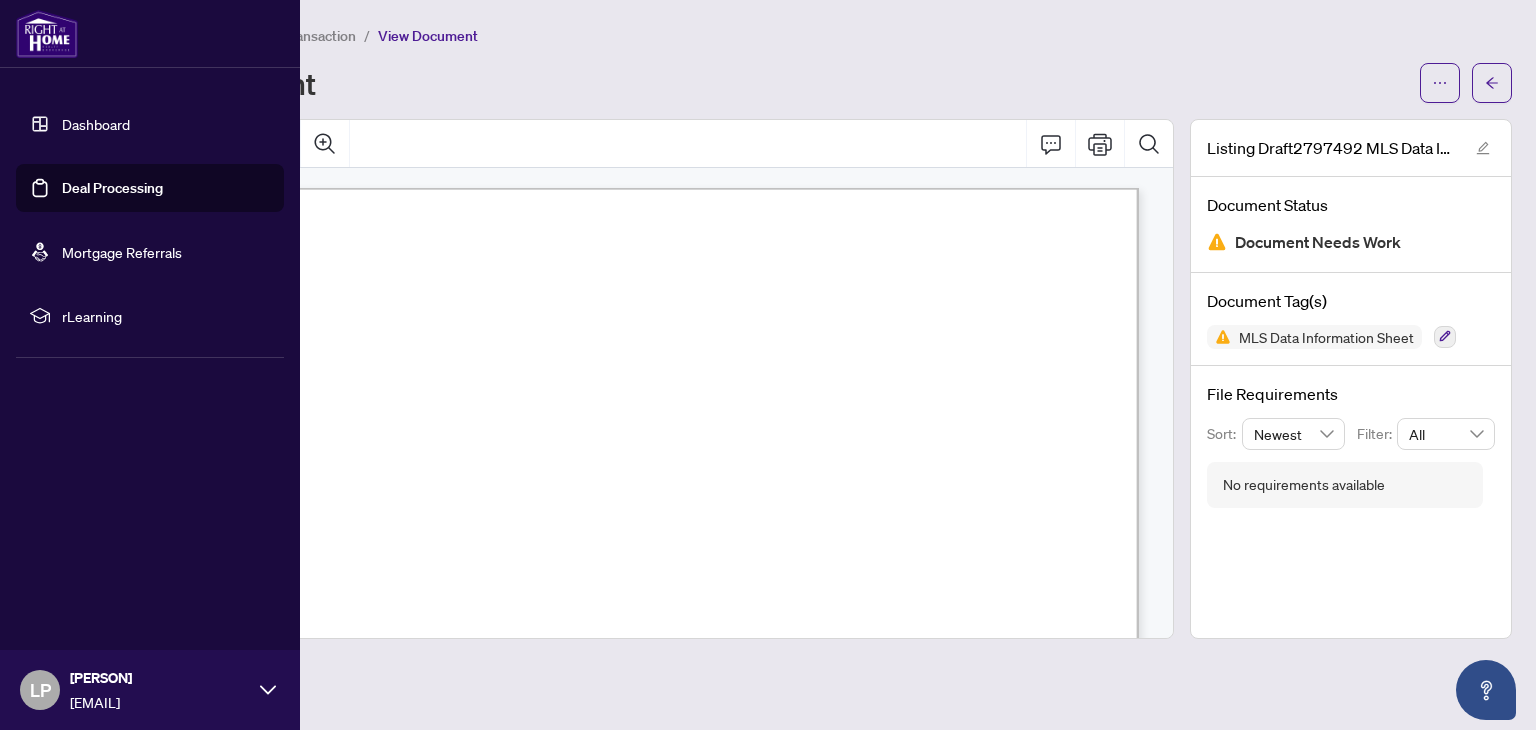 click on "Dashboard" at bounding box center [96, 124] 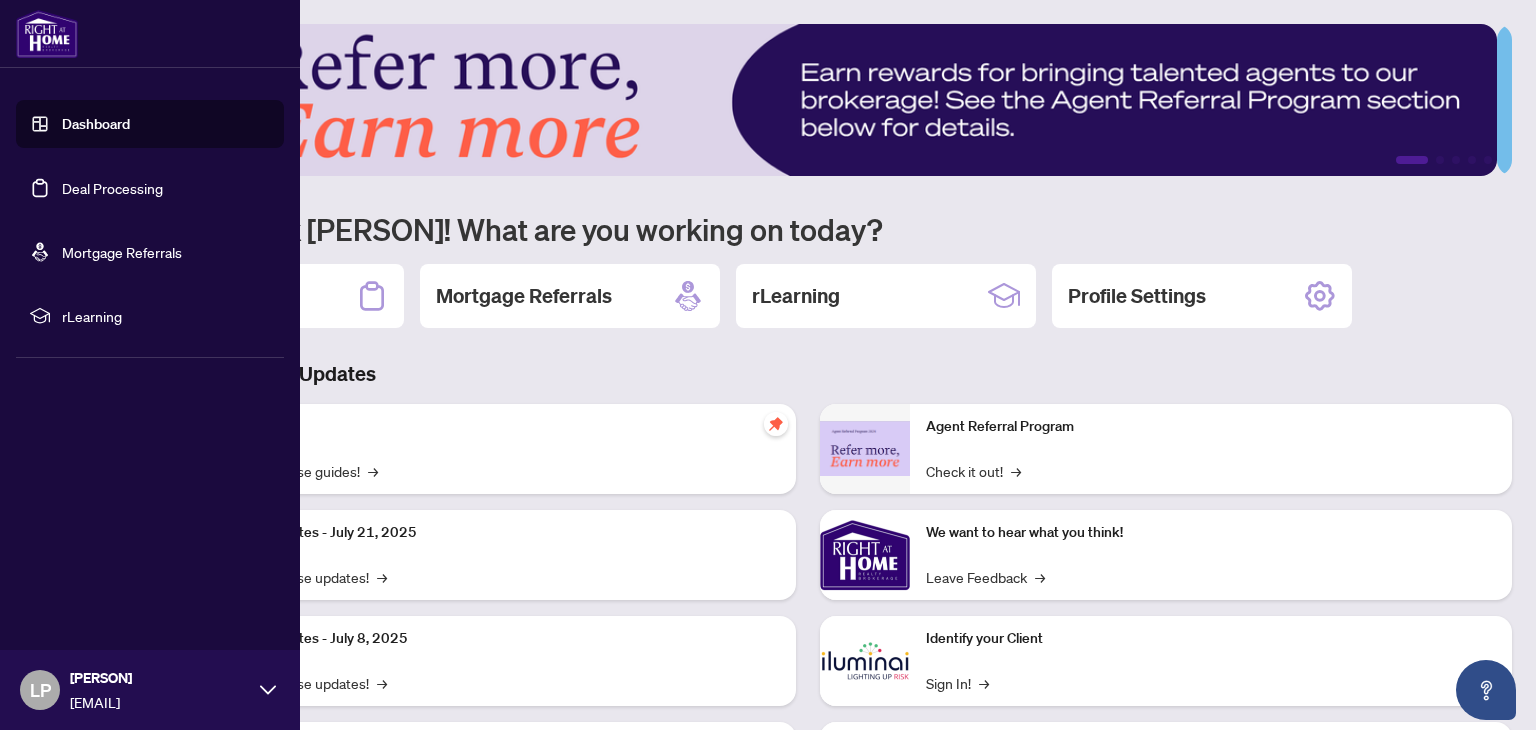 click on "Deal Processing" at bounding box center (112, 188) 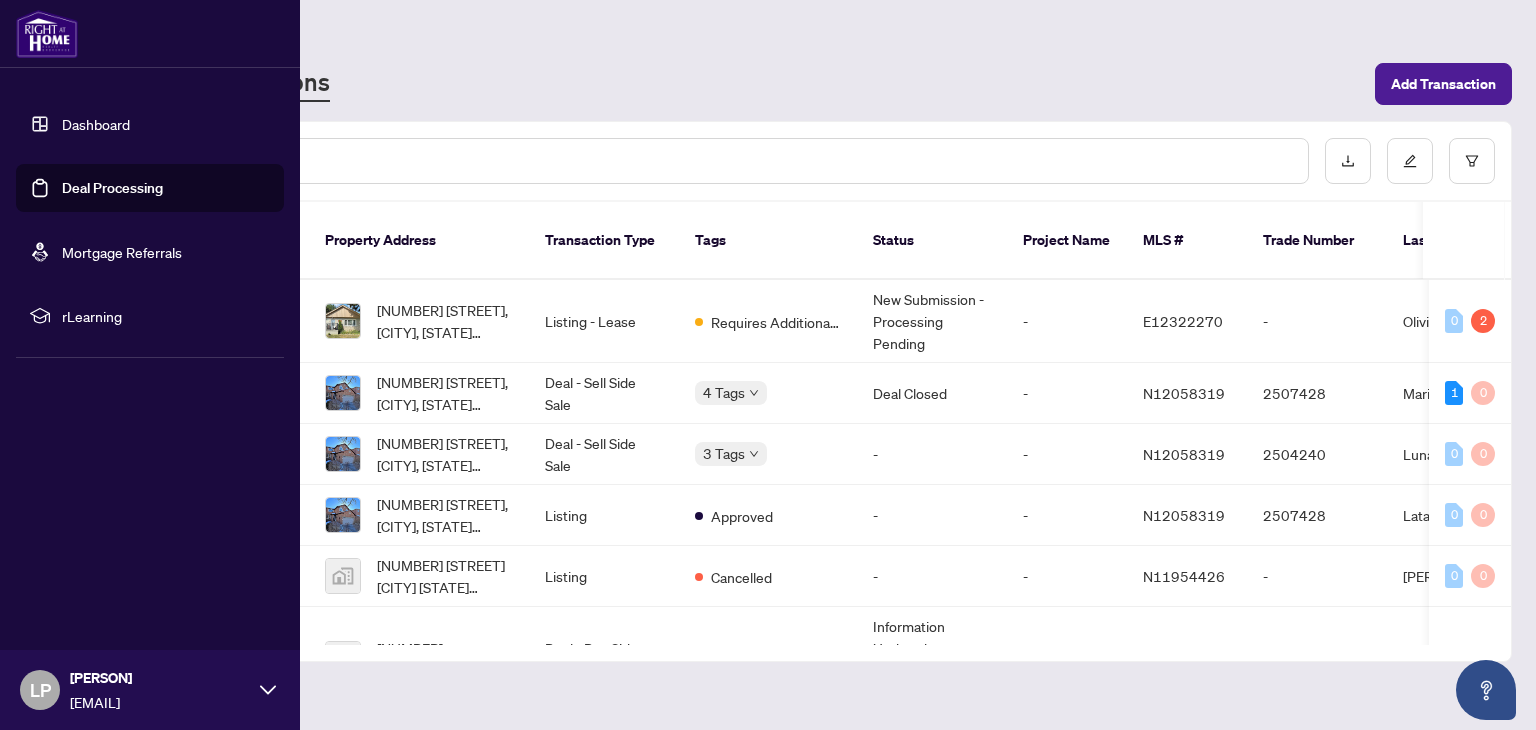 click on "Dashboard" at bounding box center [96, 124] 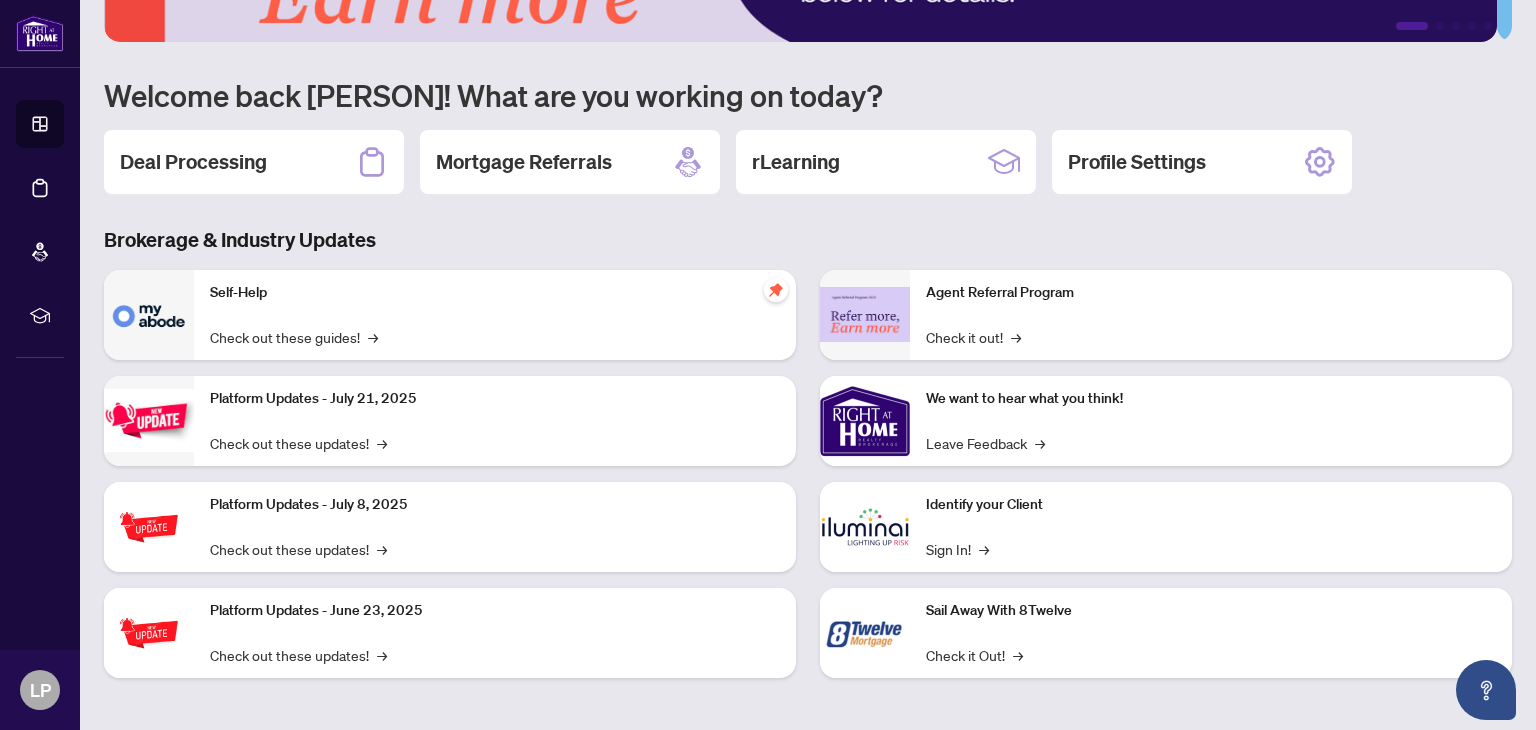 scroll, scrollTop: 0, scrollLeft: 0, axis: both 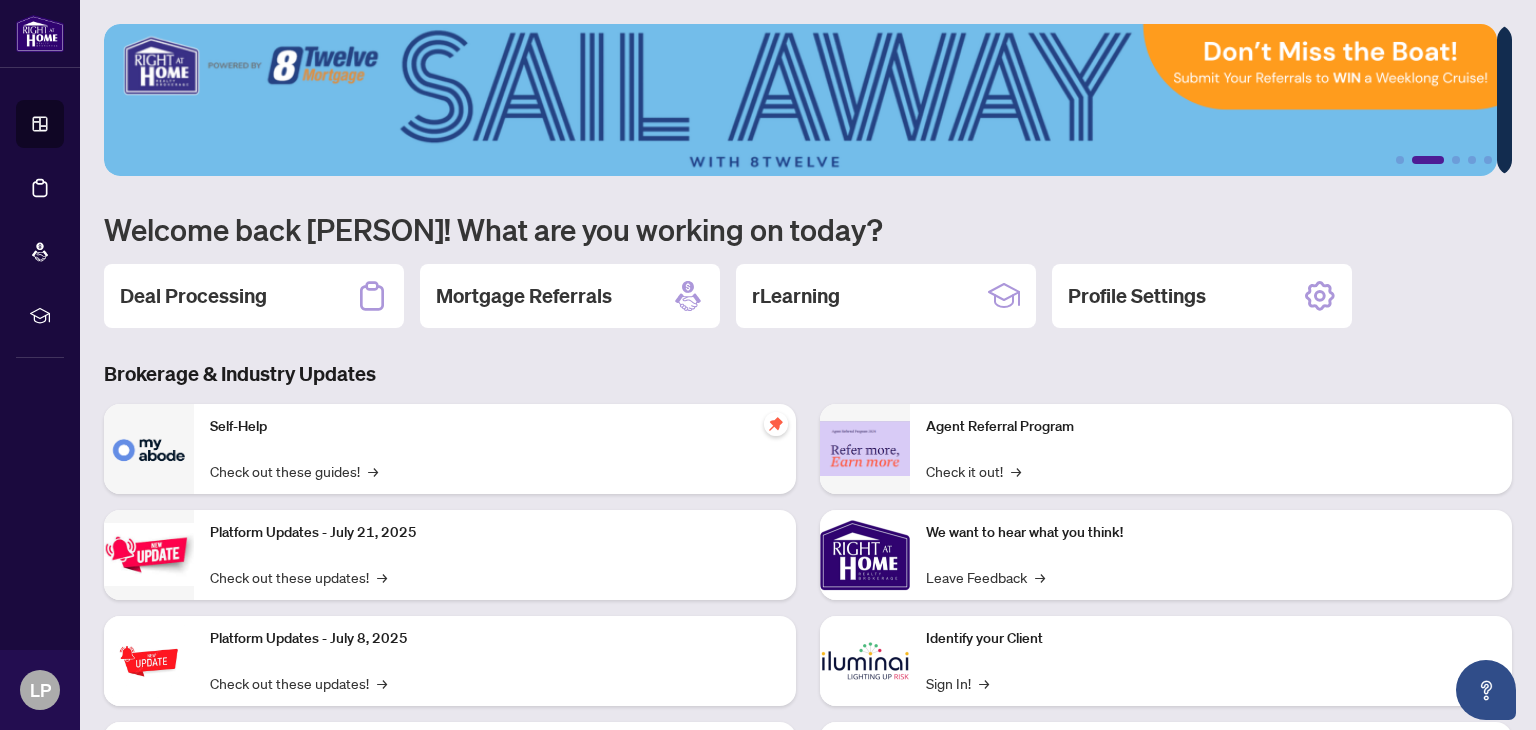 click on "Brokerage & Industry Updates" at bounding box center [808, 374] 